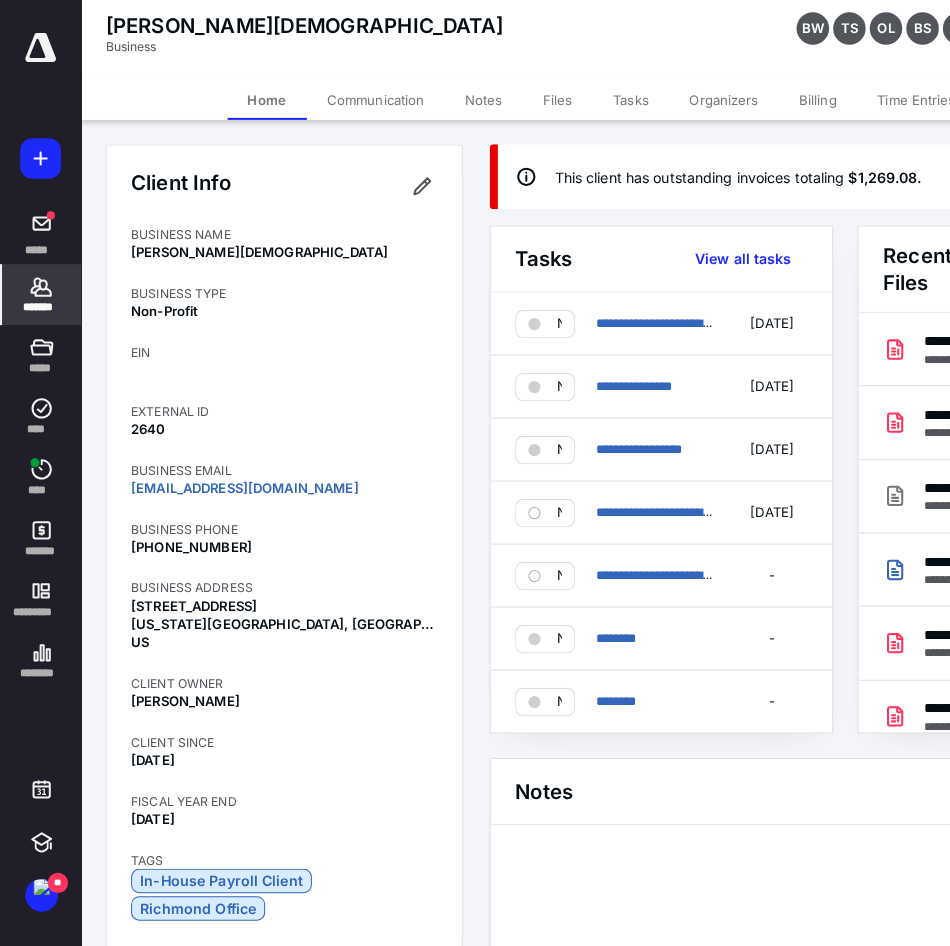 scroll, scrollTop: 0, scrollLeft: 0, axis: both 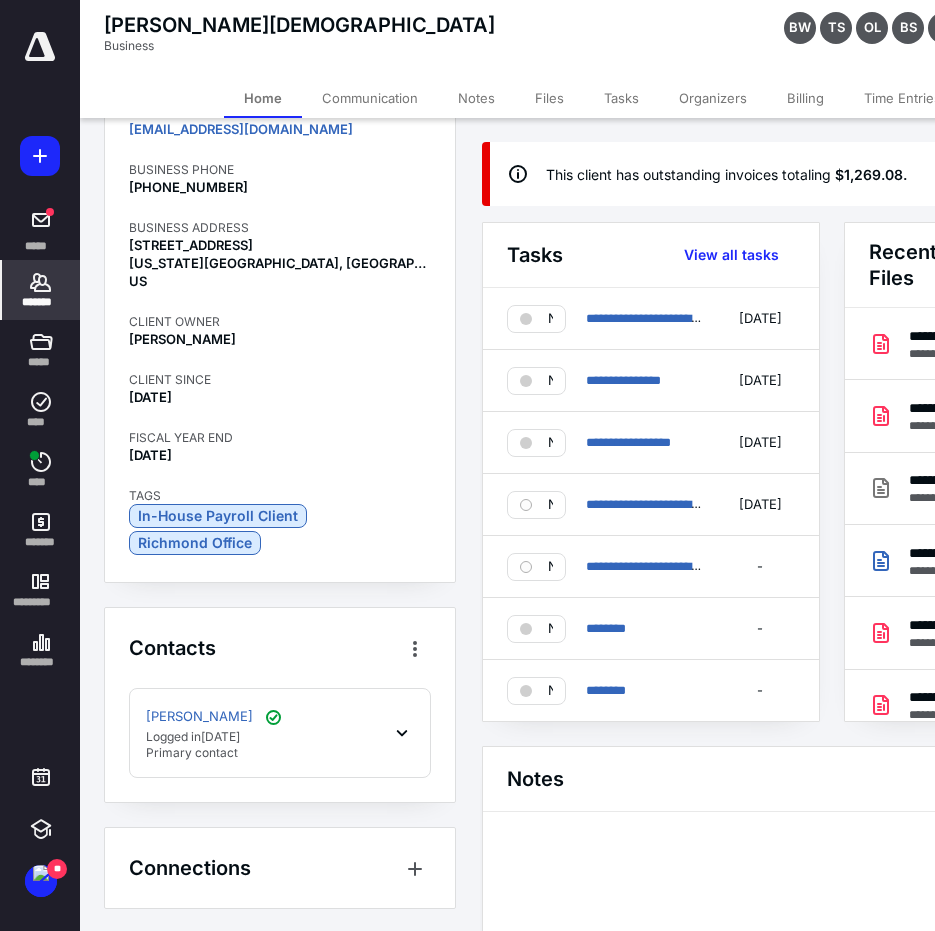click 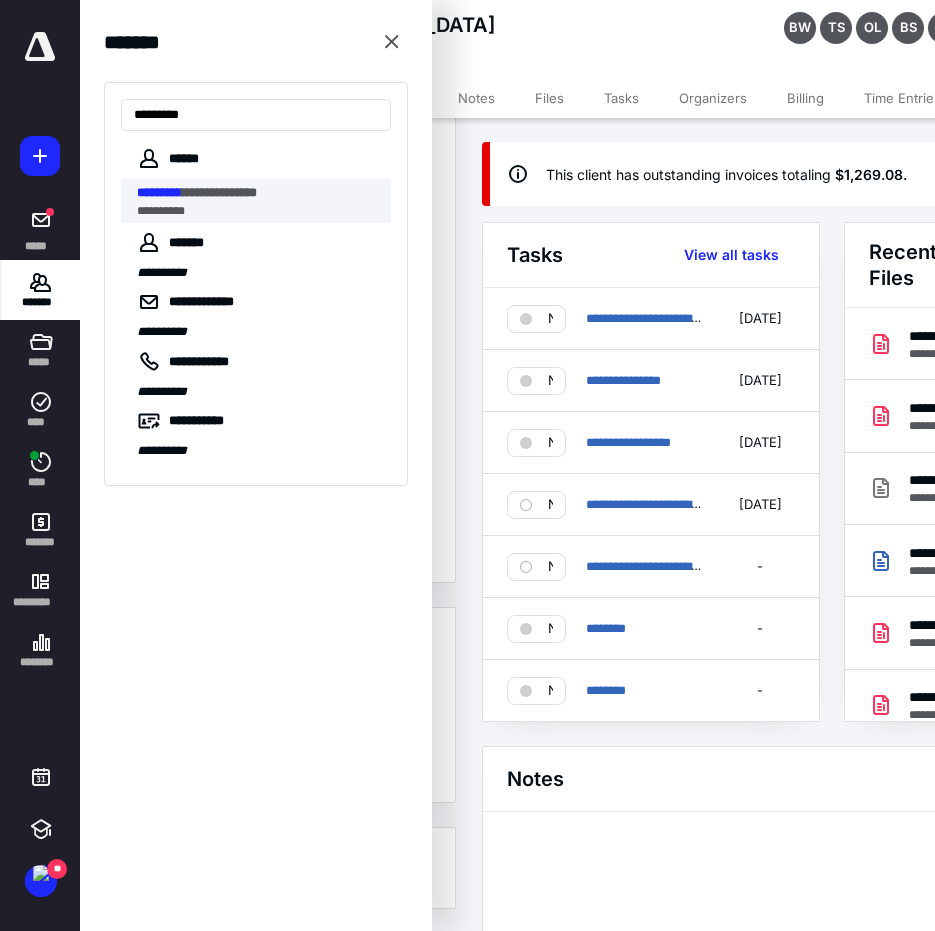 type on "*********" 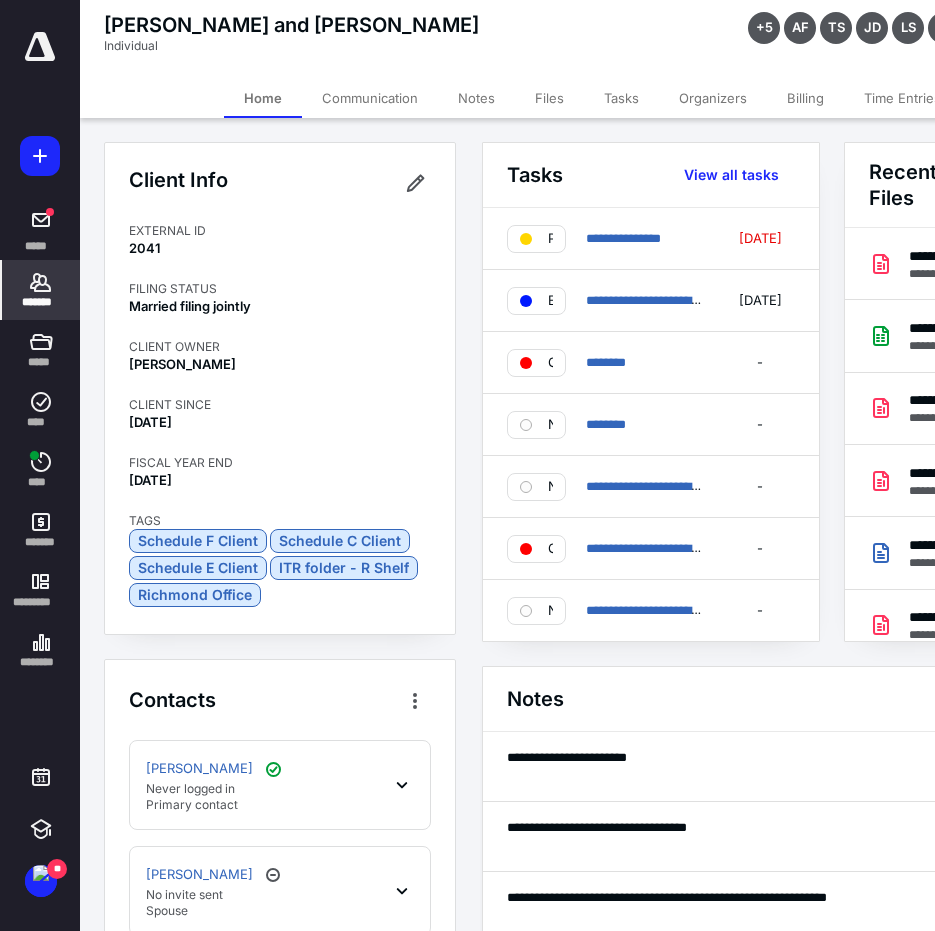 click on "Files" at bounding box center (549, 98) 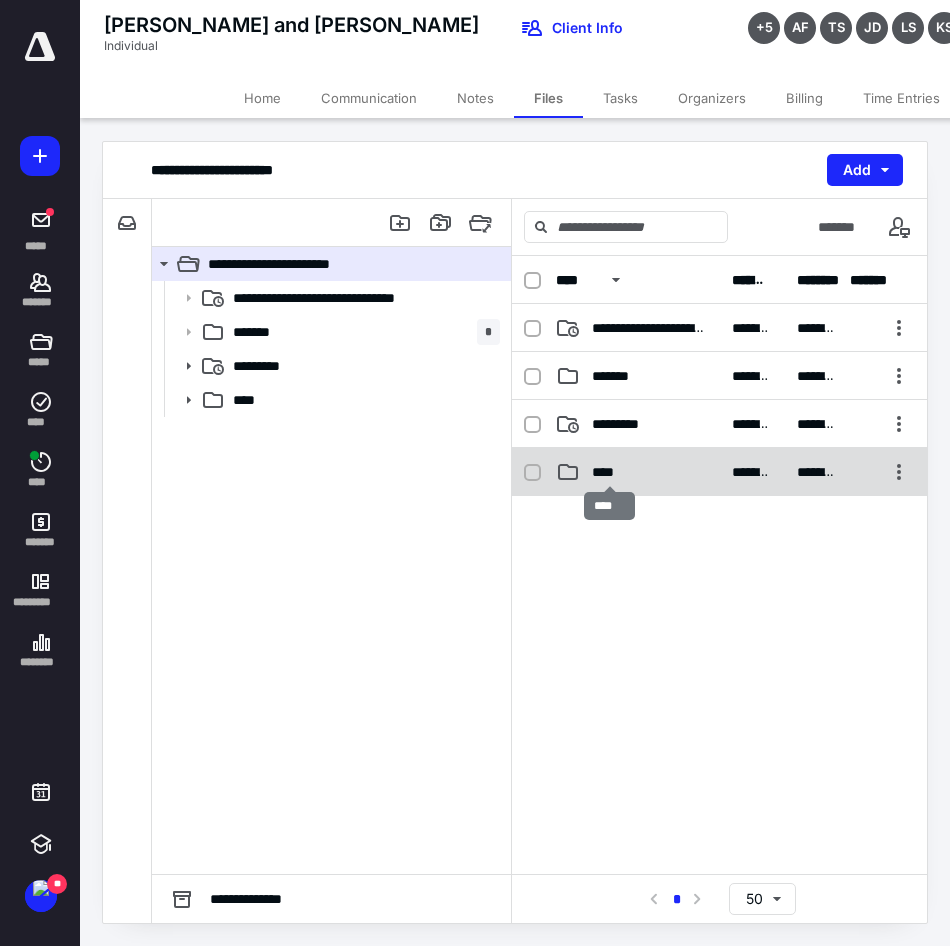 click on "****" at bounding box center (610, 472) 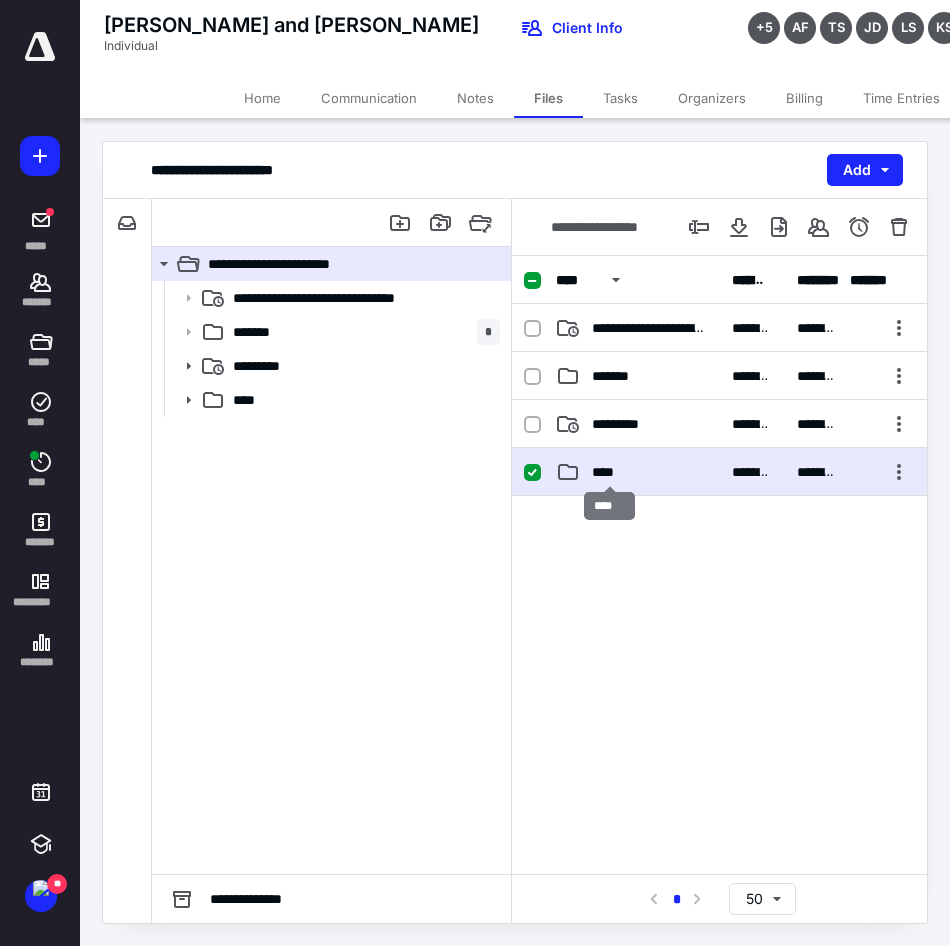 click on "****" at bounding box center (610, 472) 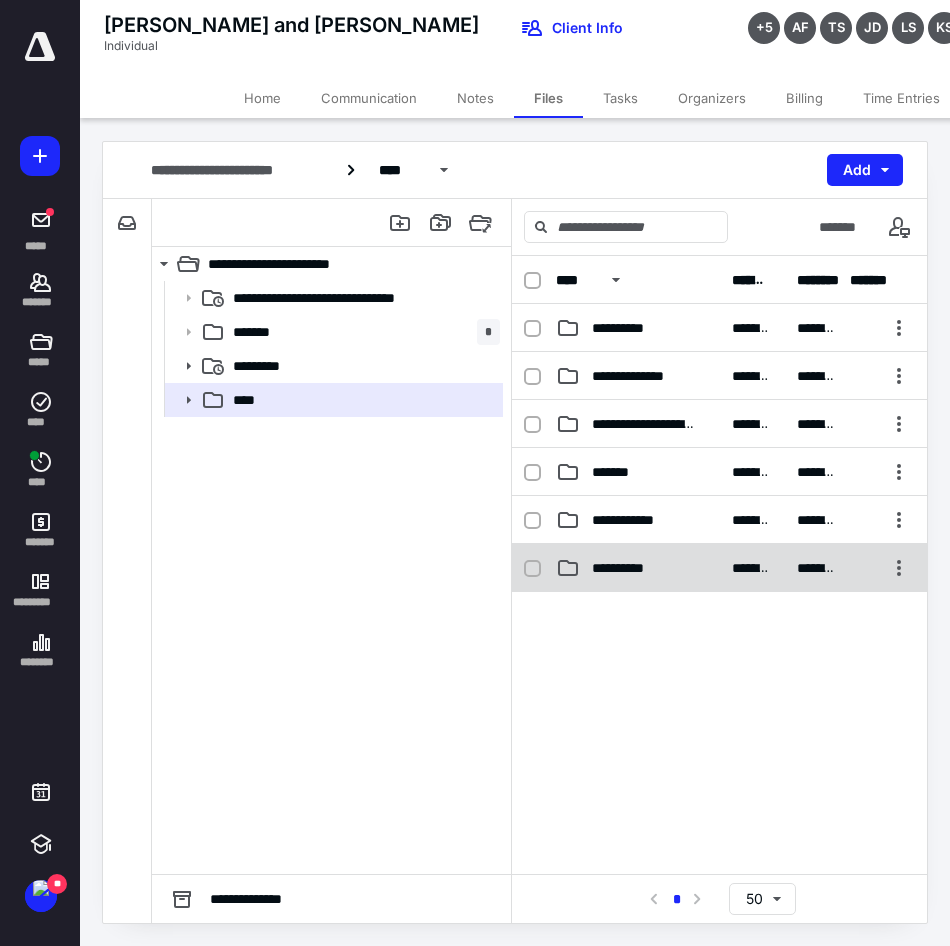 click on "**********" at bounding box center (627, 568) 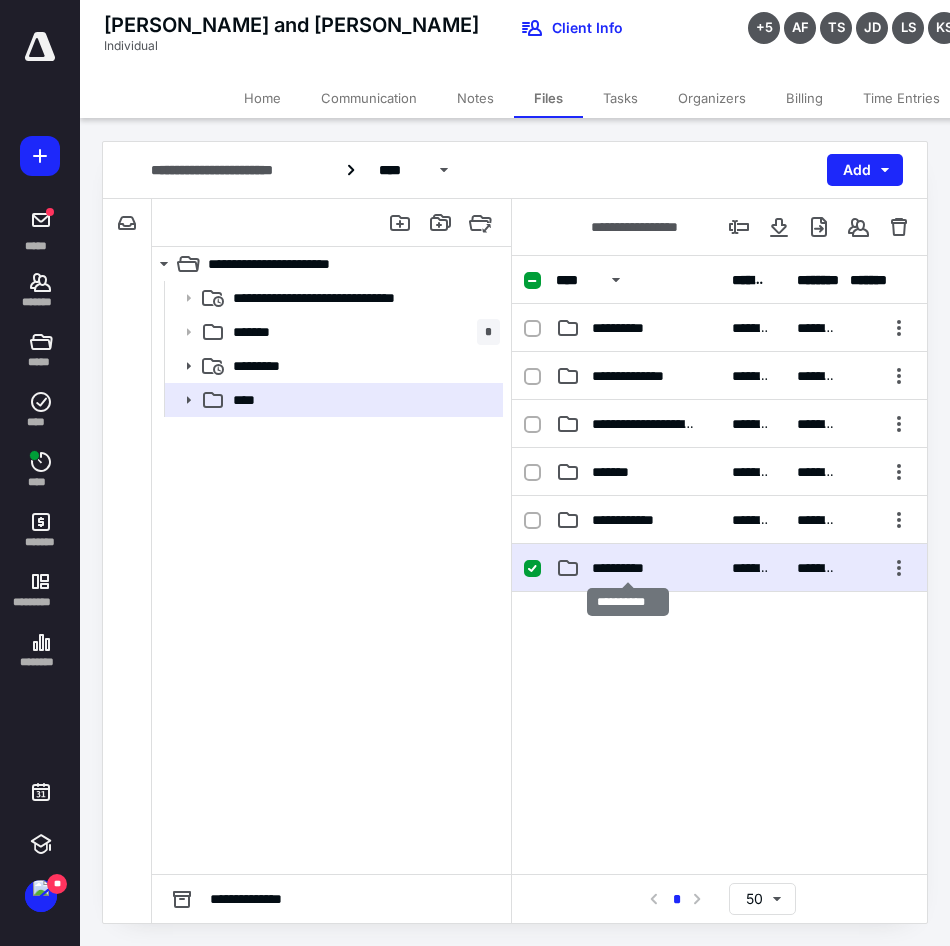 click on "**********" at bounding box center [627, 568] 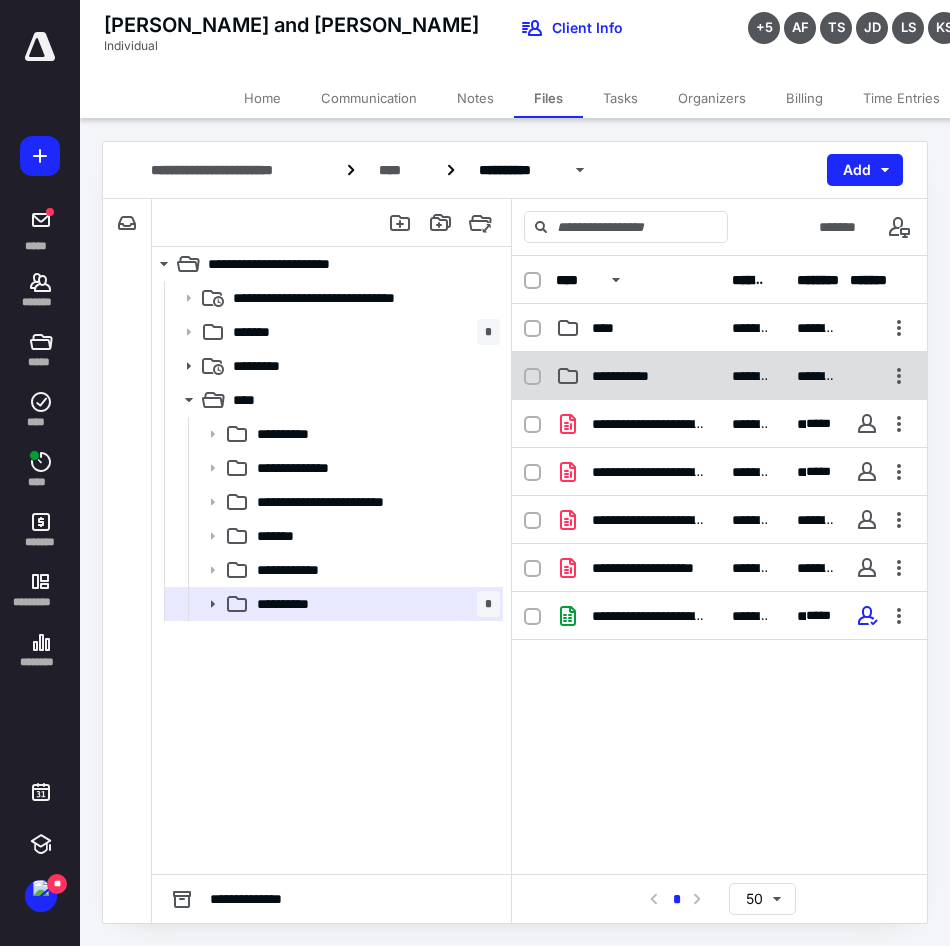 click on "**********" at bounding box center [634, 376] 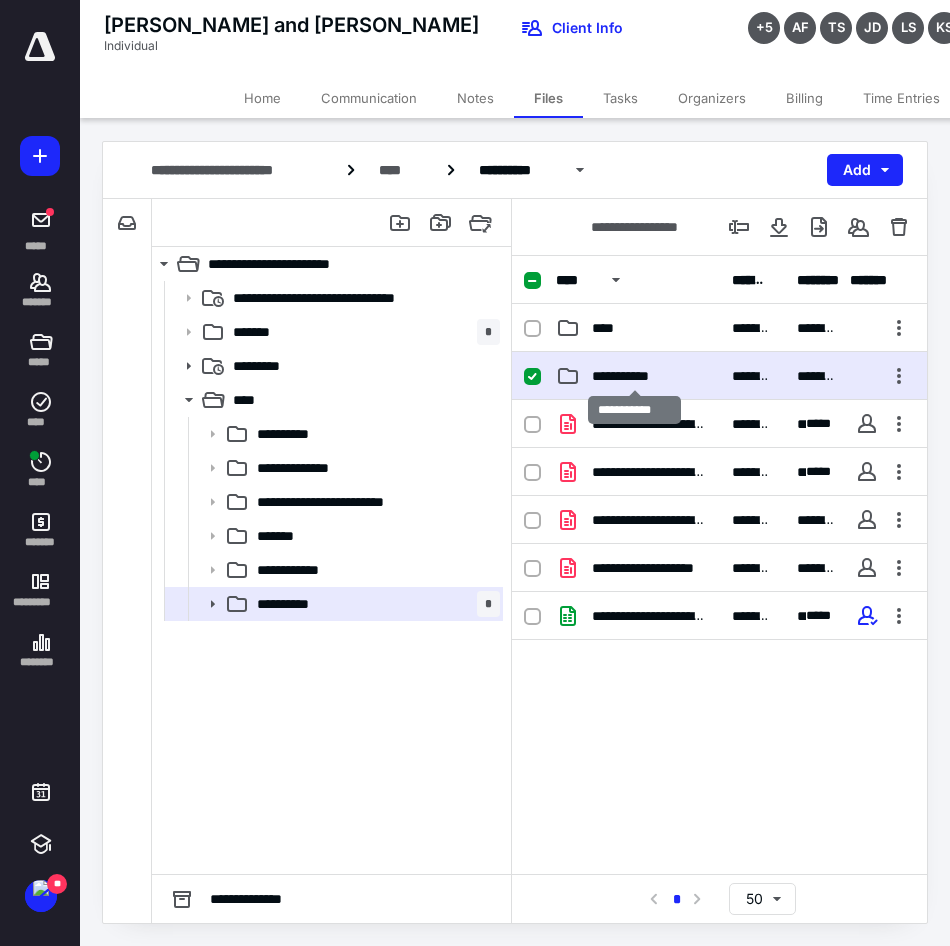 click on "**********" at bounding box center [634, 376] 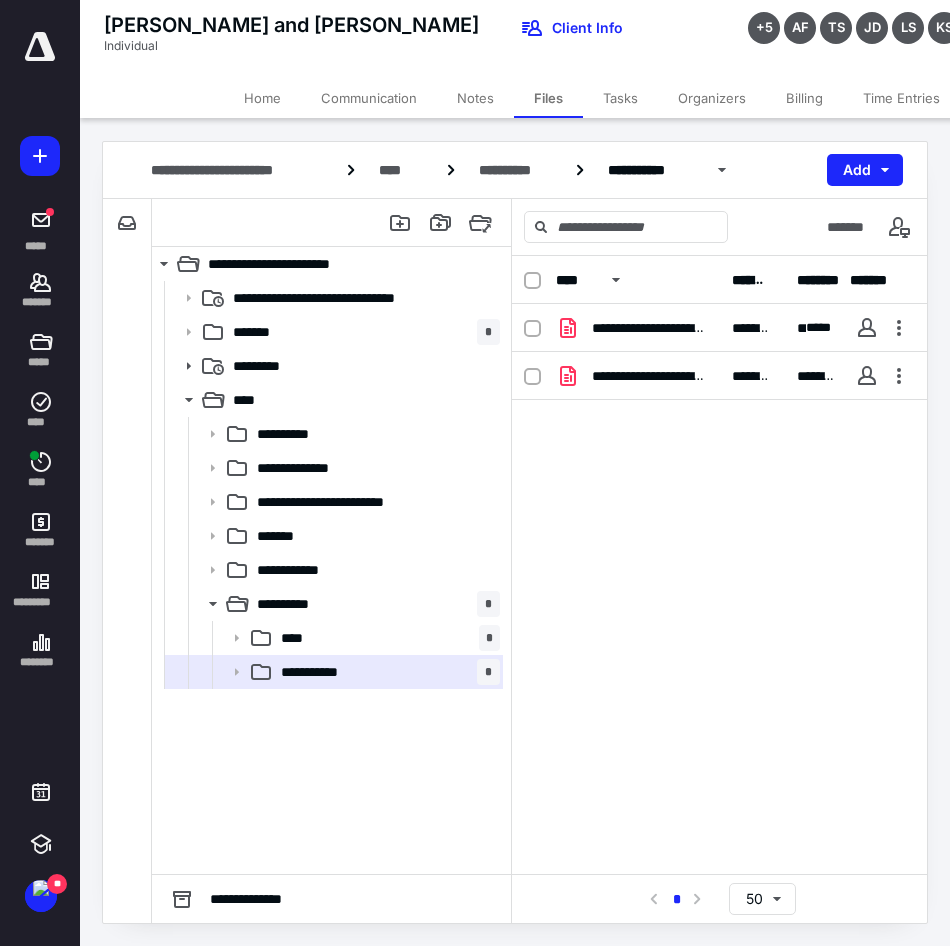 drag, startPoint x: 678, startPoint y: 444, endPoint x: 811, endPoint y: 556, distance: 173.87639 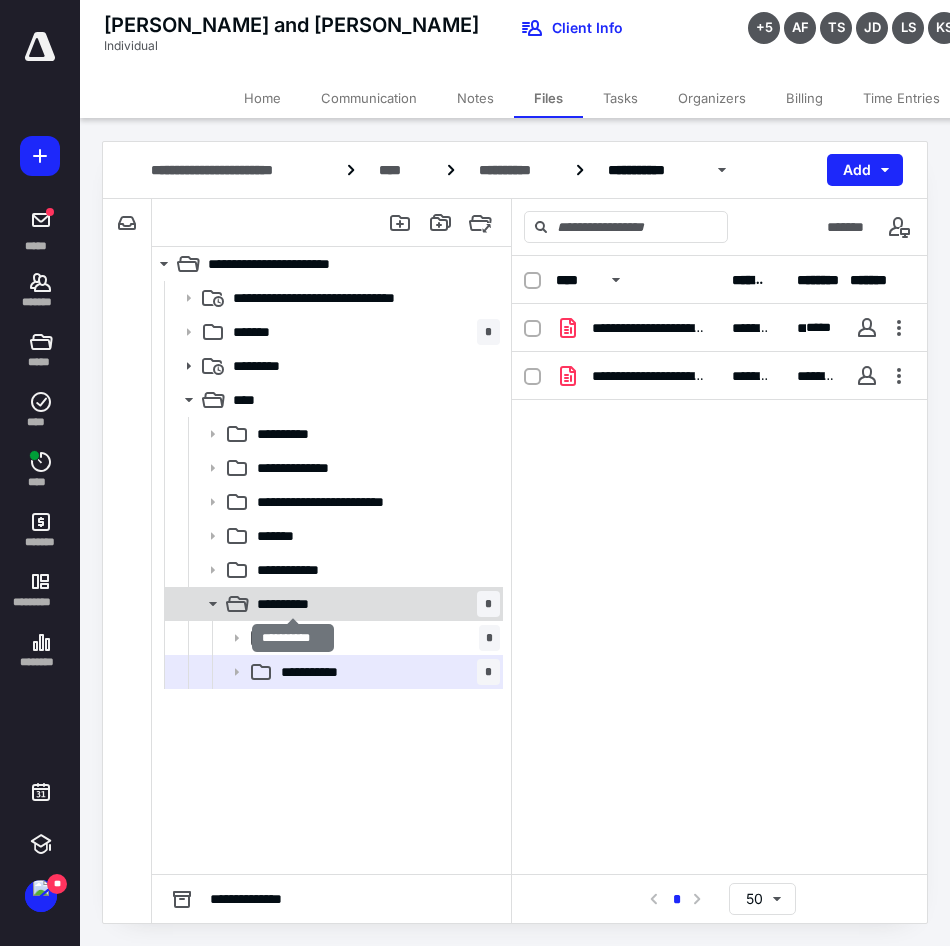 click on "**********" at bounding box center [292, 604] 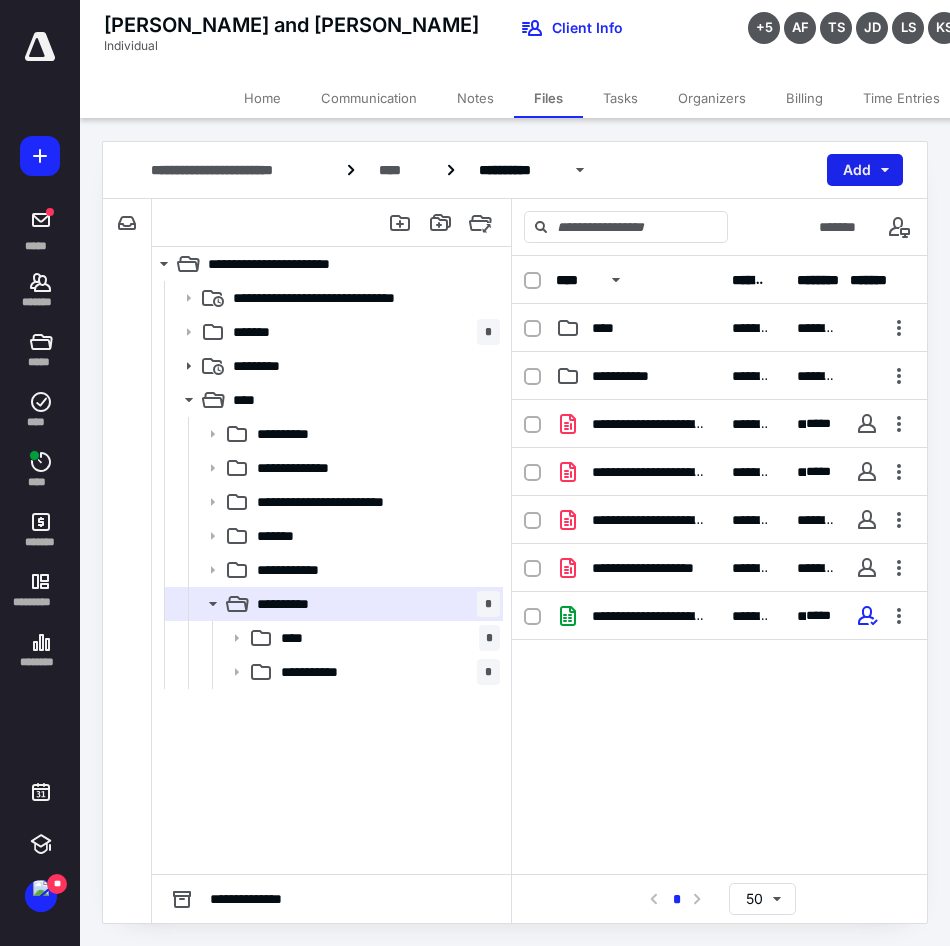 click on "Add" at bounding box center (865, 170) 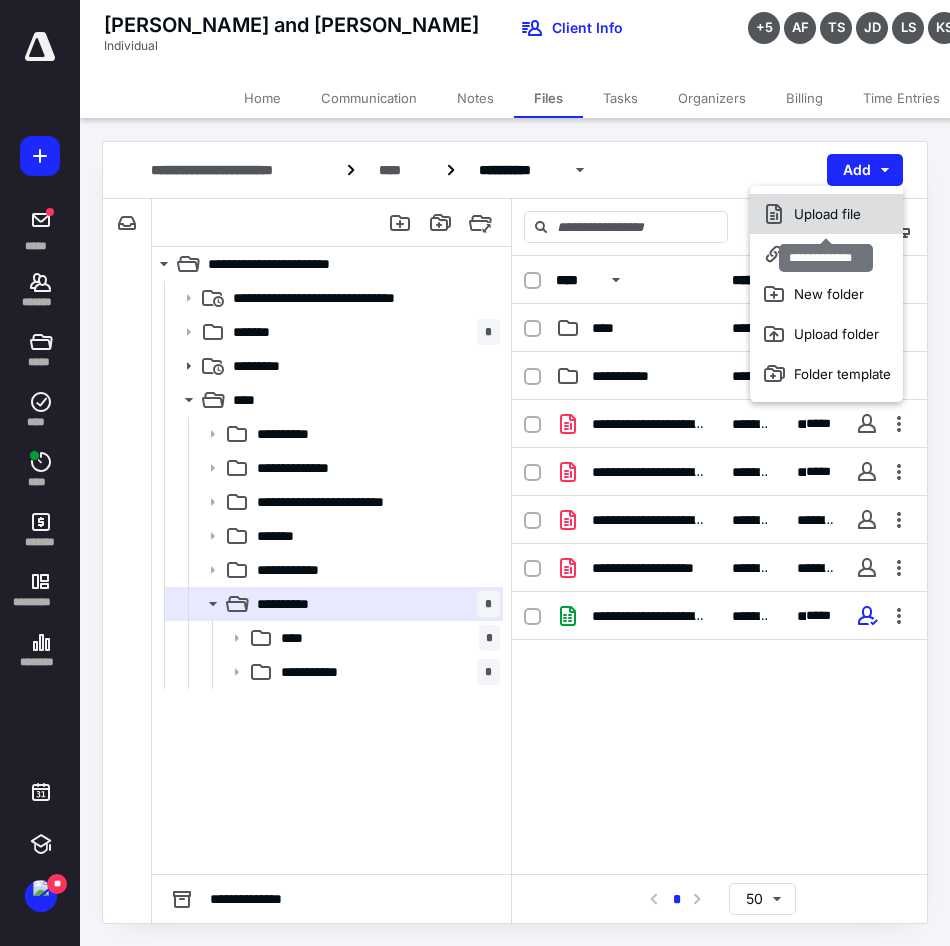 click on "Upload file" at bounding box center [826, 214] 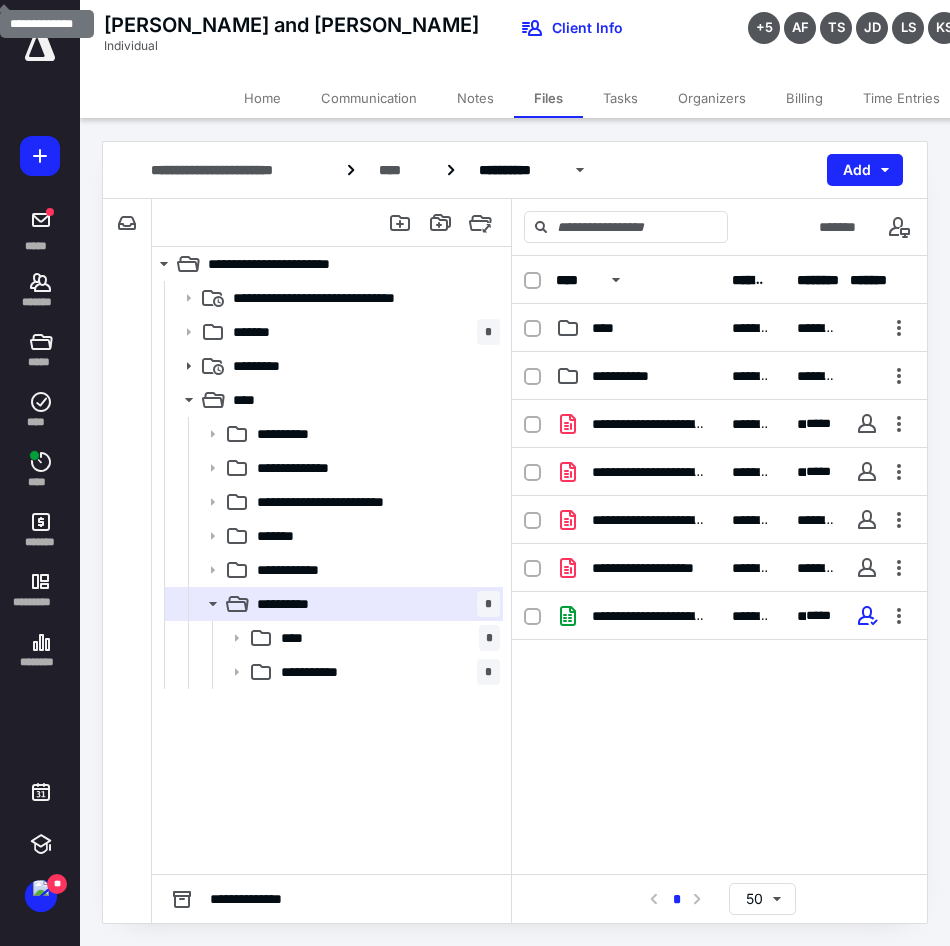 click on "**********" at bounding box center (719, 565) 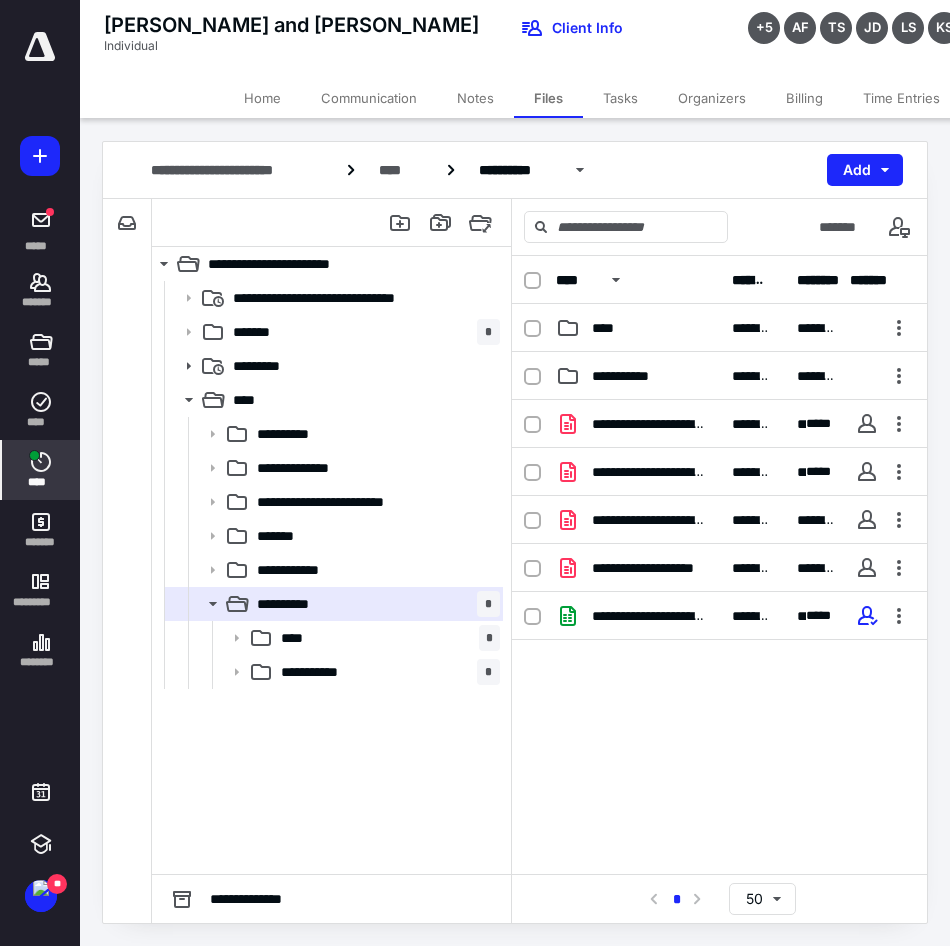 click at bounding box center [34, 455] 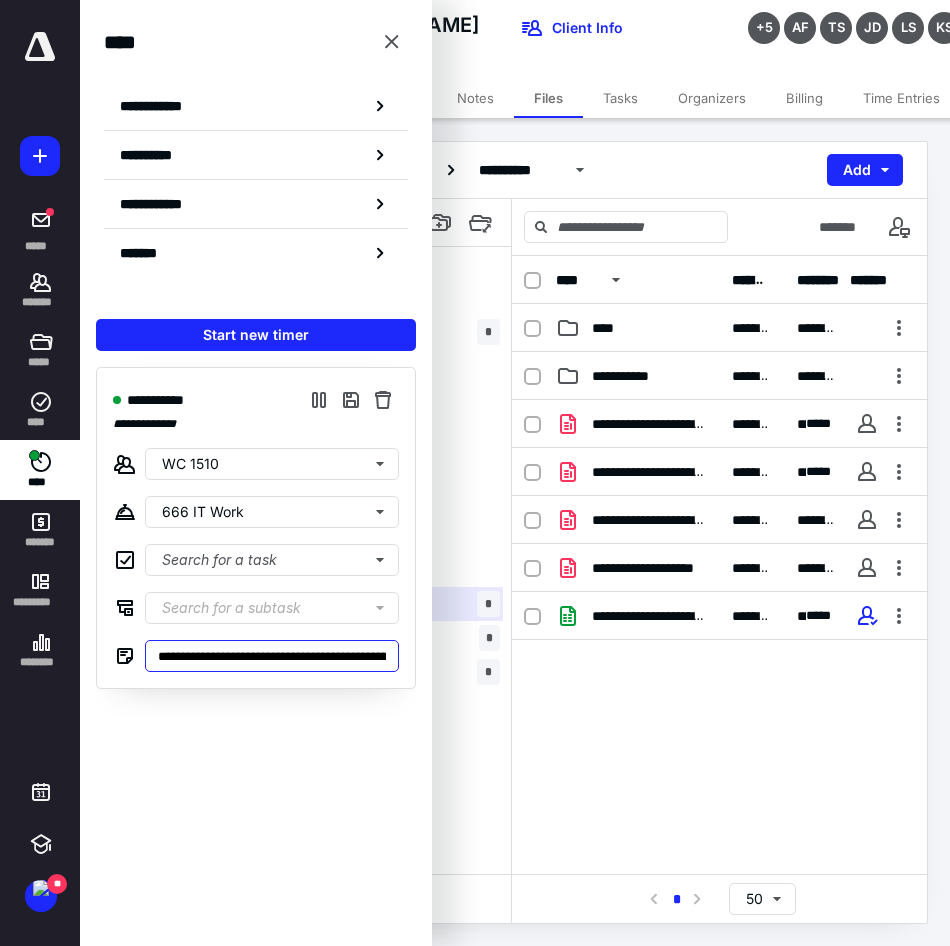click on "**********" at bounding box center (272, 656) 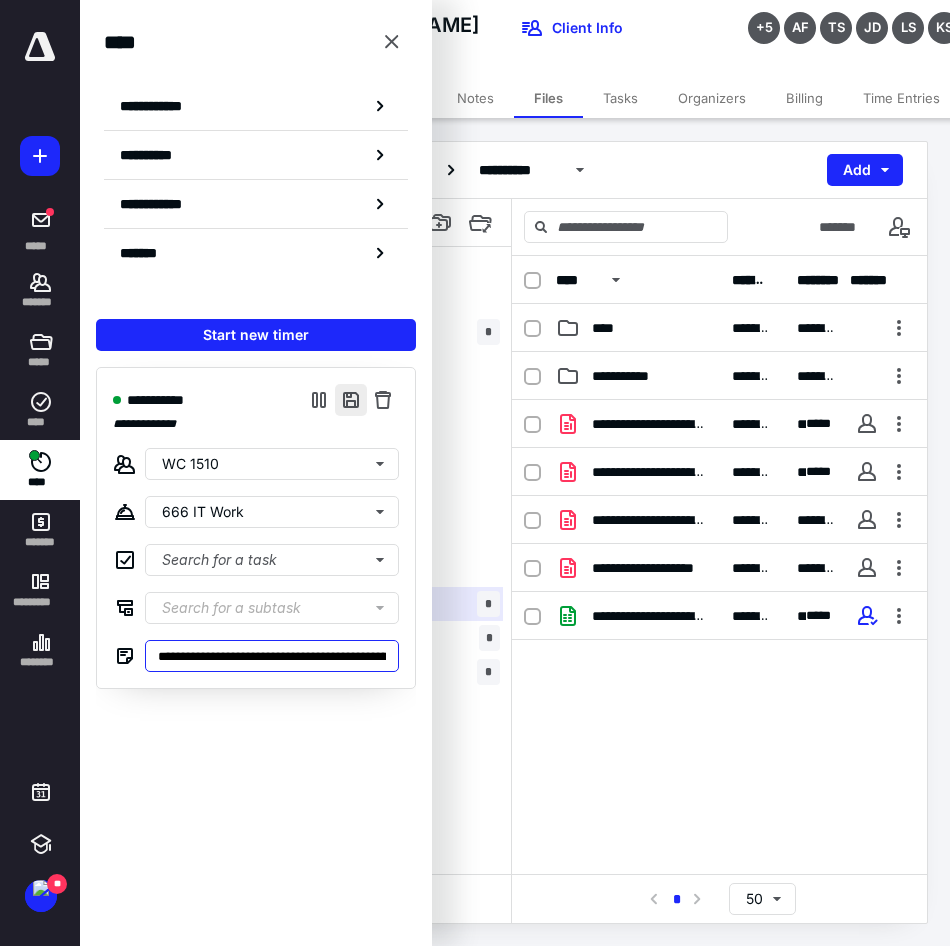 type on "**********" 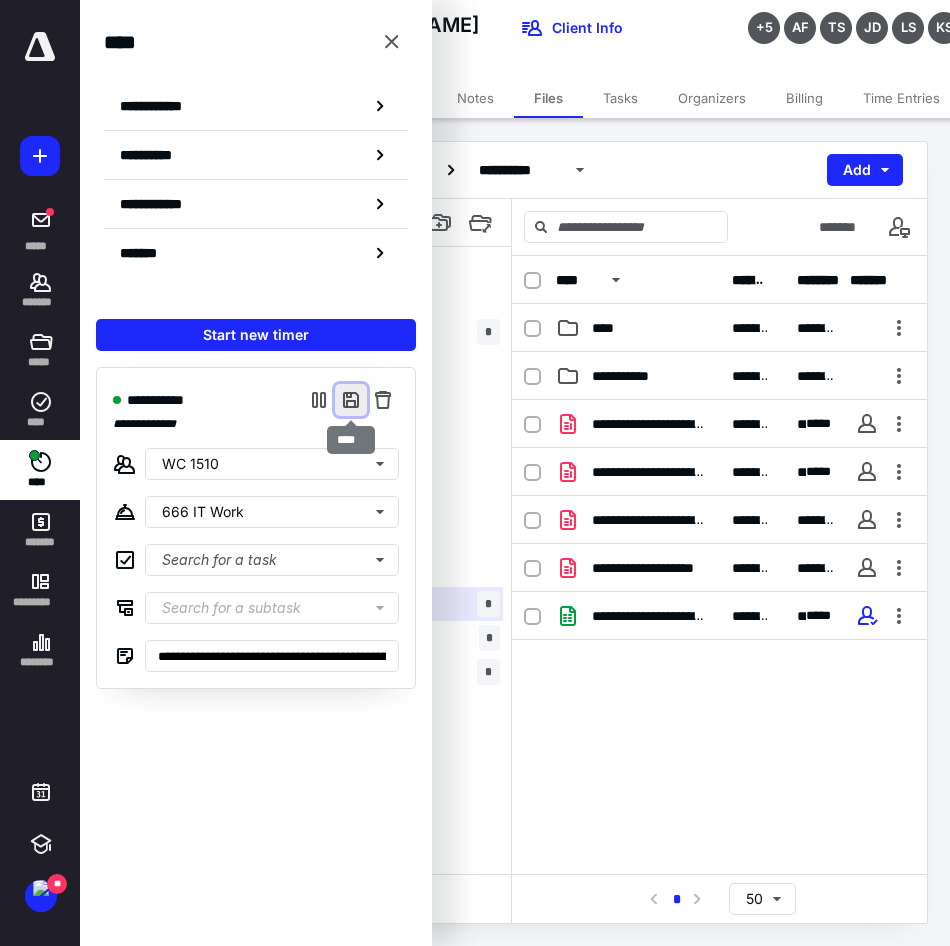 click at bounding box center (351, 400) 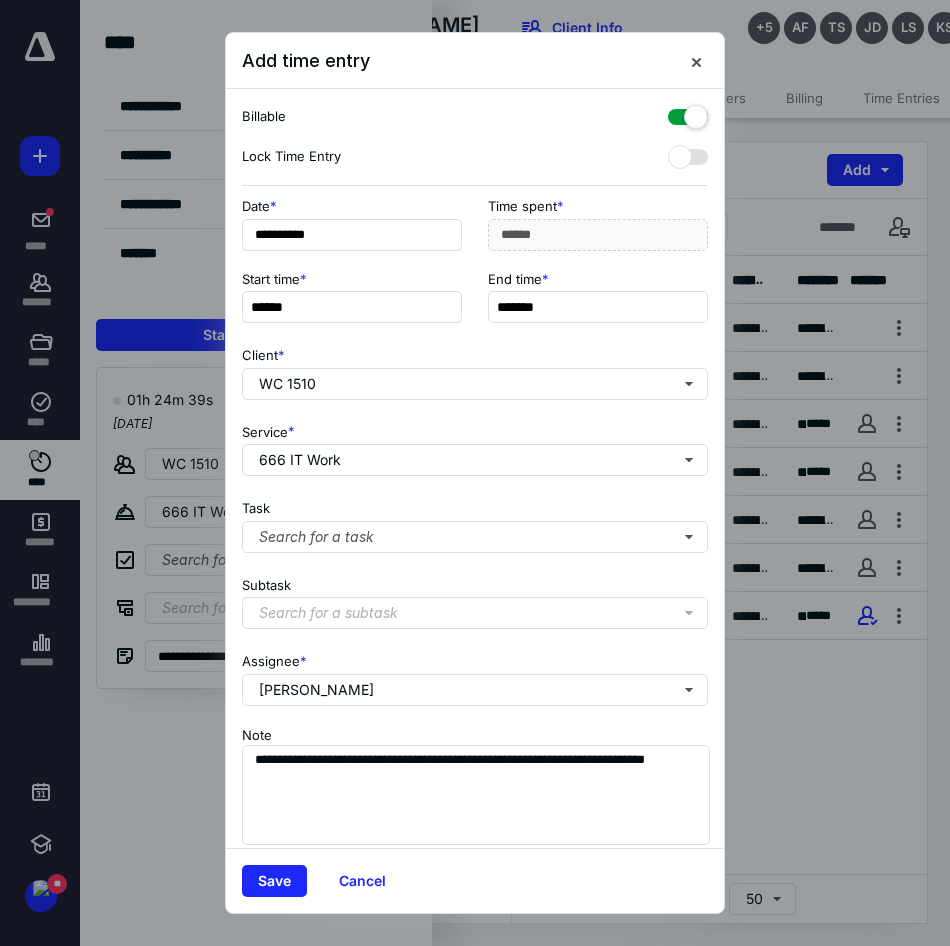click at bounding box center (688, 113) 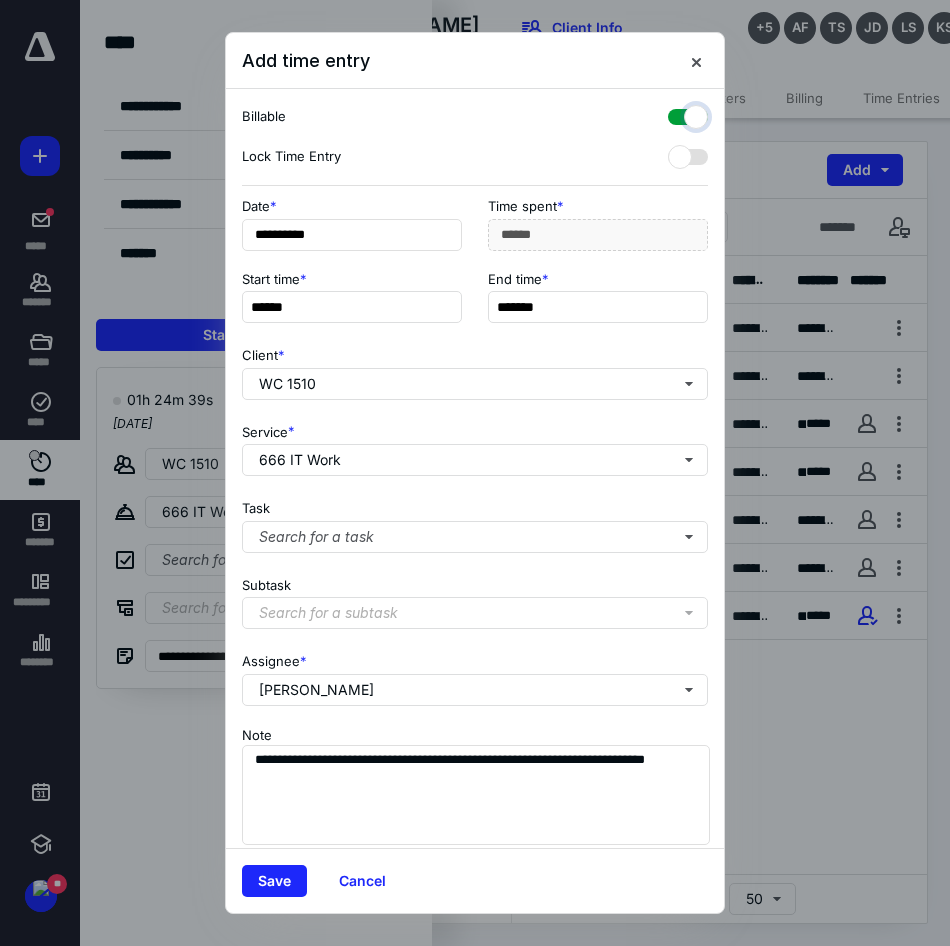 click at bounding box center [678, 114] 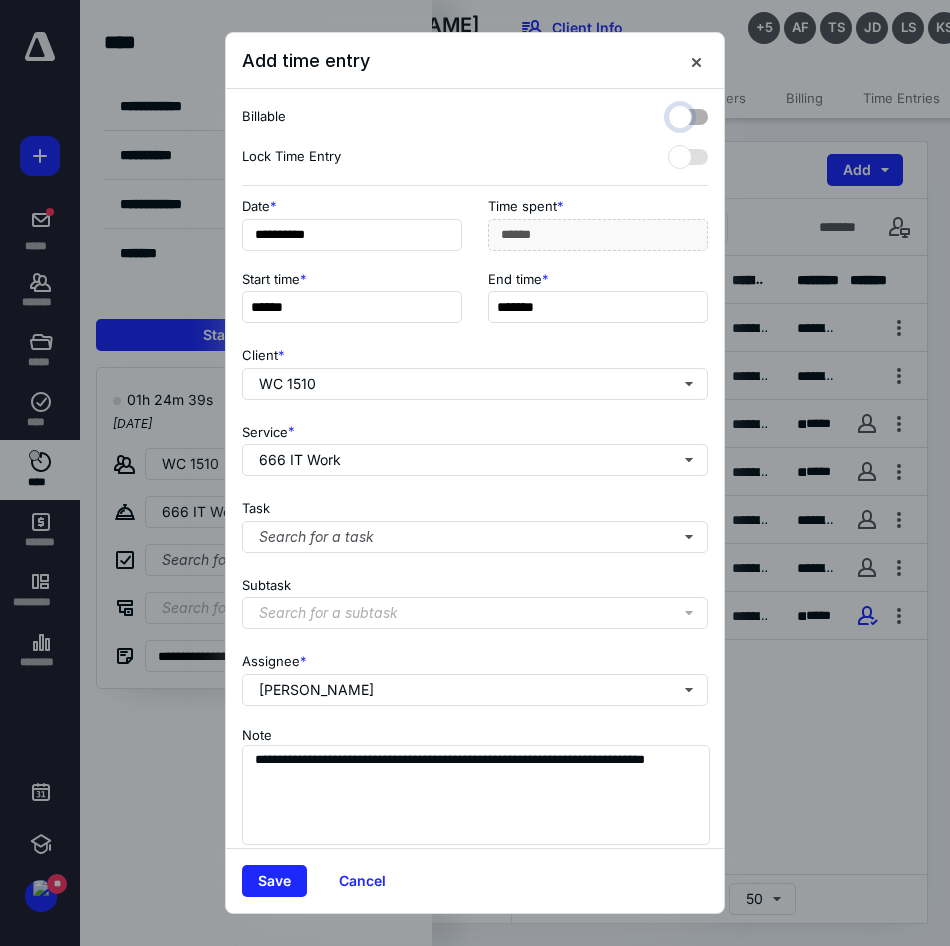checkbox on "false" 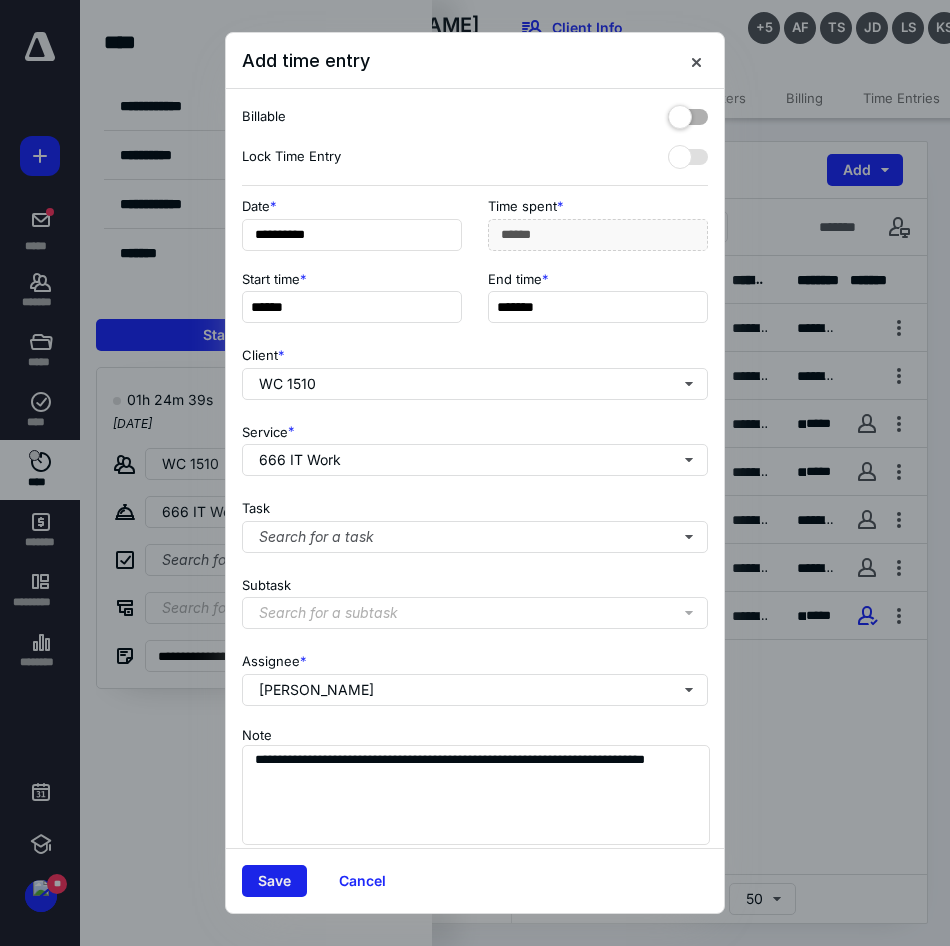 click on "Save" at bounding box center [274, 881] 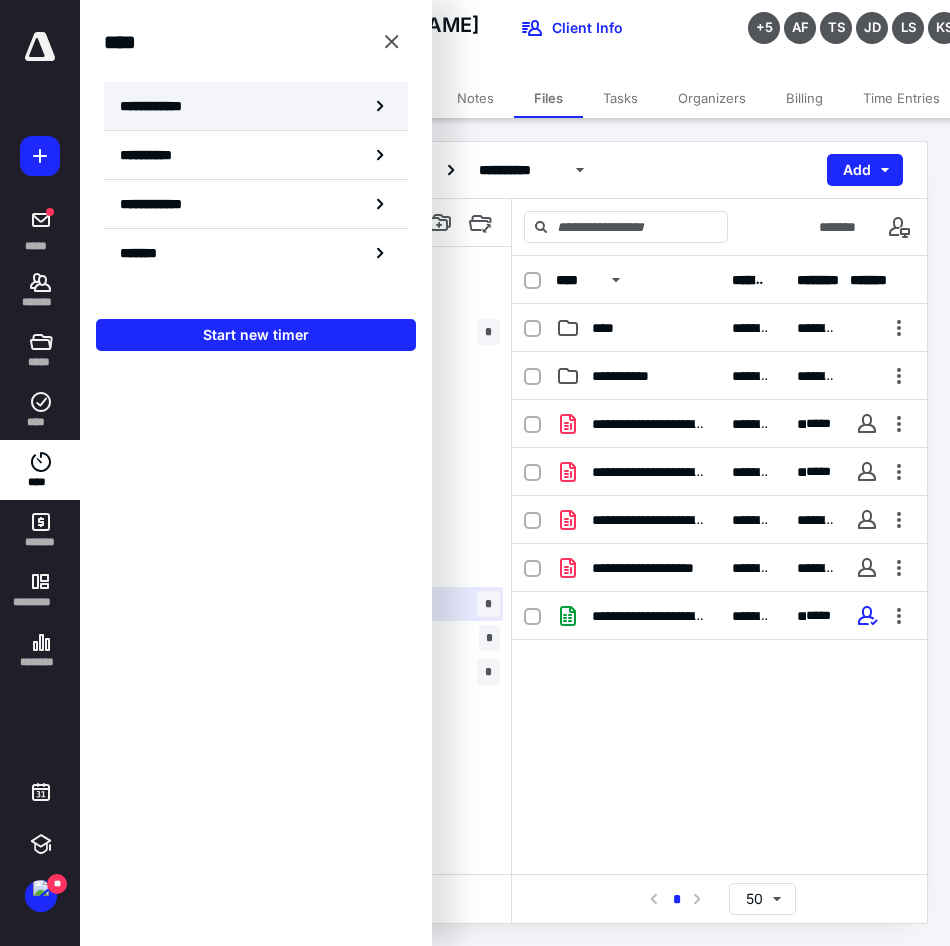 click on "**********" at bounding box center [162, 106] 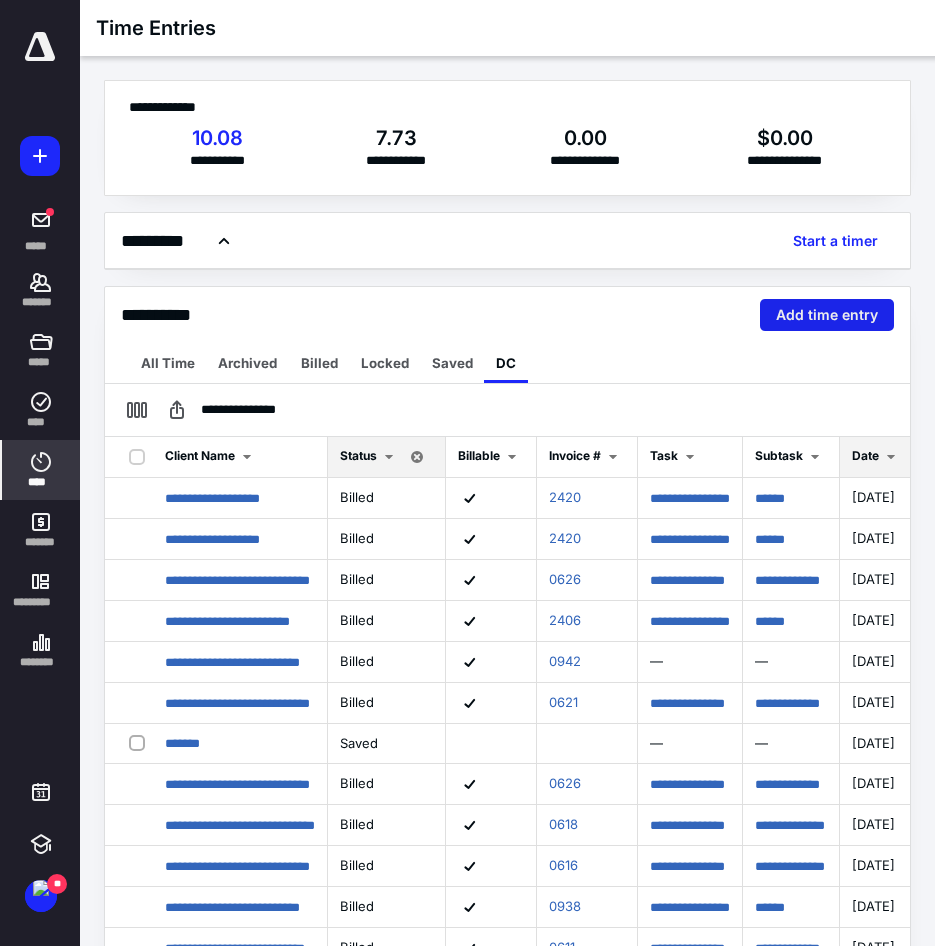 click on "Add time entry" at bounding box center [827, 315] 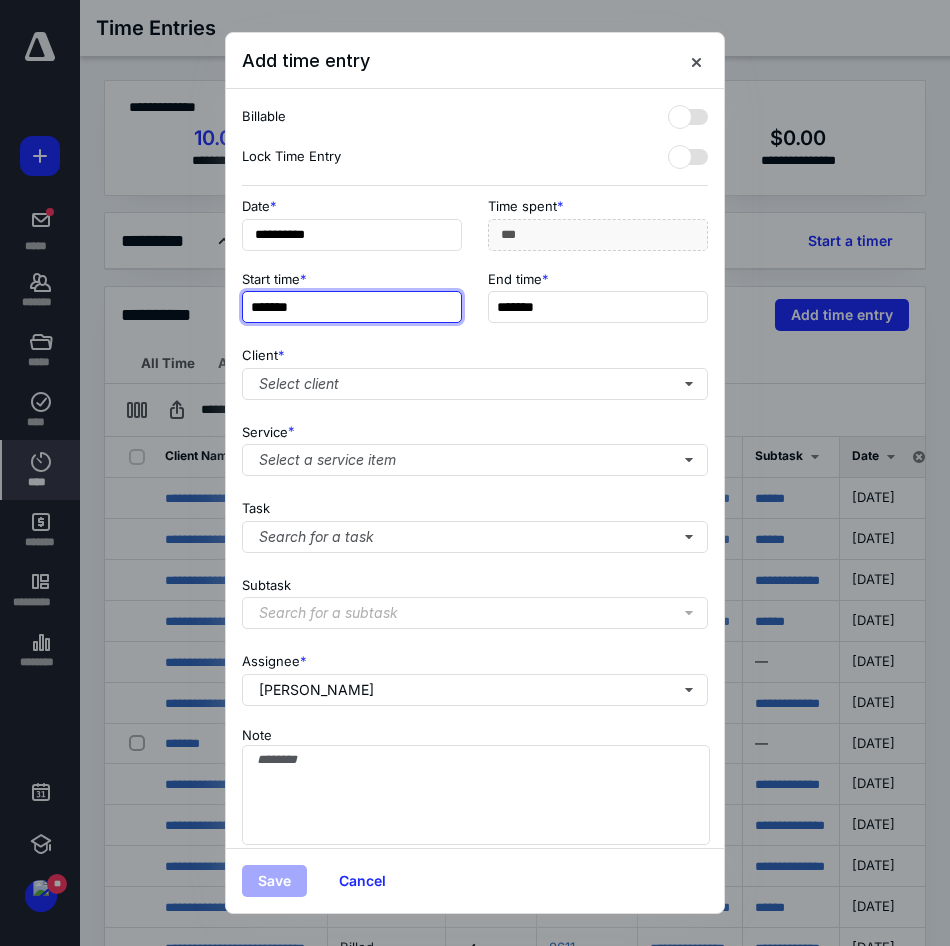 click on "*******" at bounding box center (352, 307) 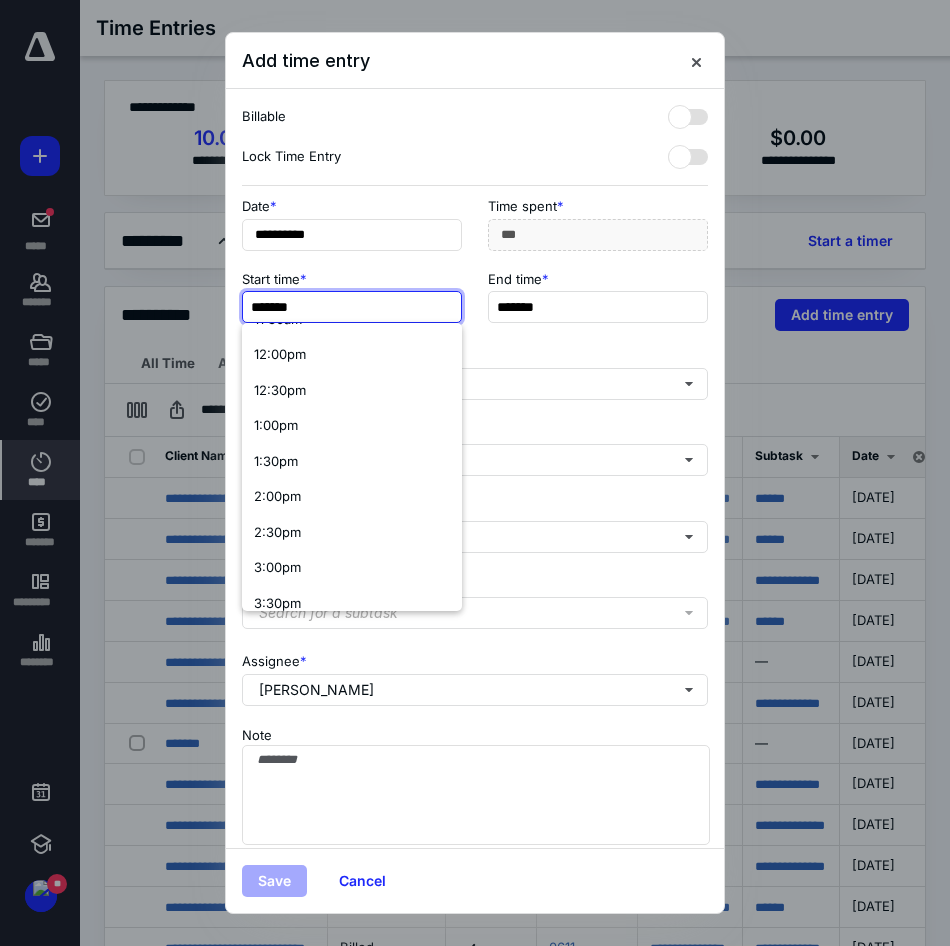scroll, scrollTop: 700, scrollLeft: 0, axis: vertical 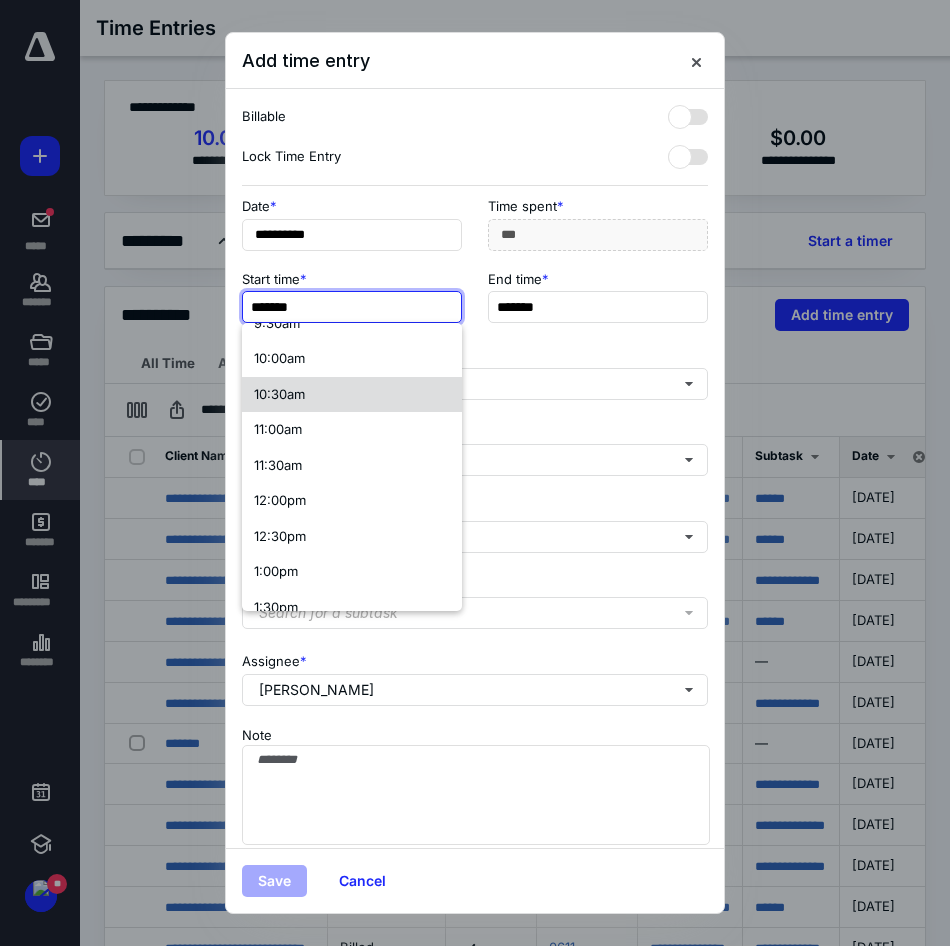 click on "10:30am" at bounding box center [279, 394] 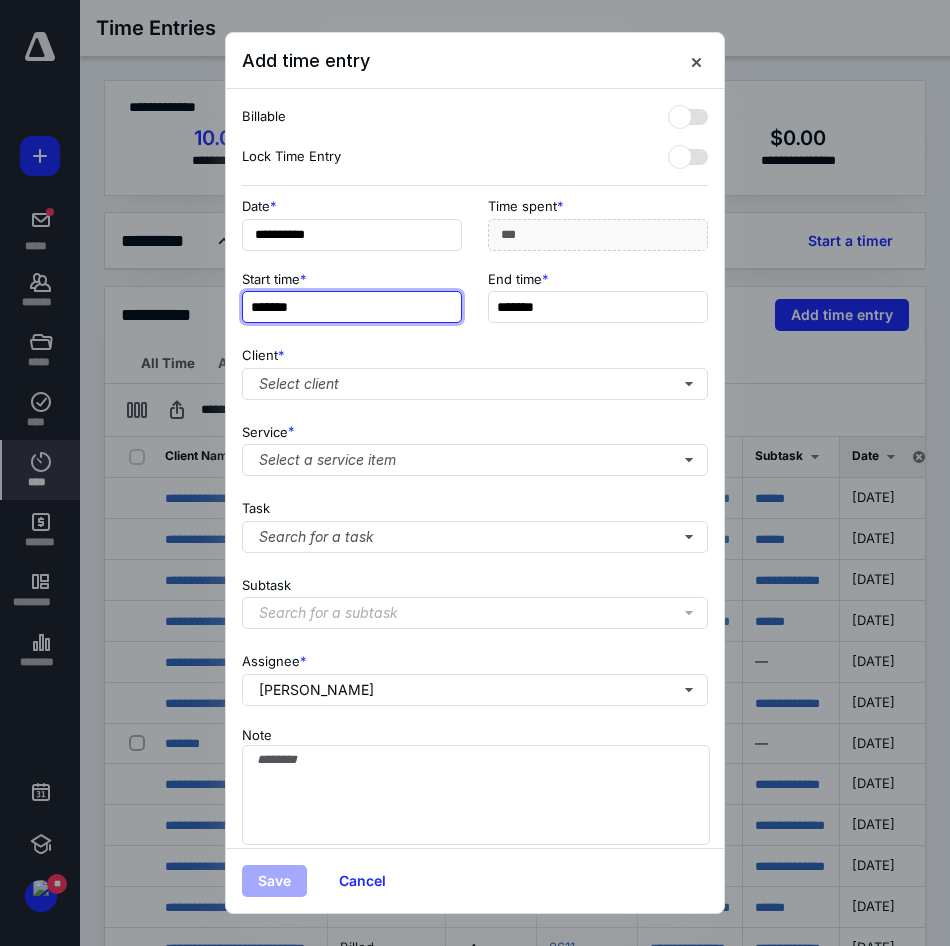 scroll, scrollTop: 0, scrollLeft: 0, axis: both 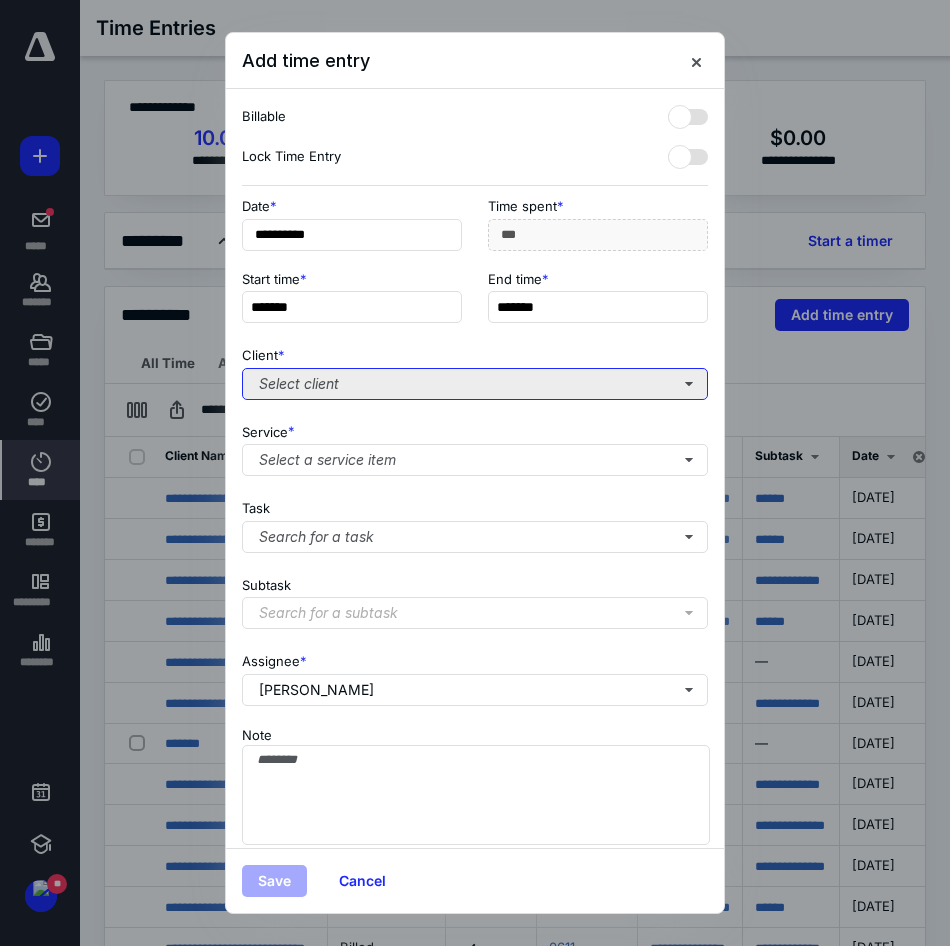 click on "Select client" at bounding box center [475, 384] 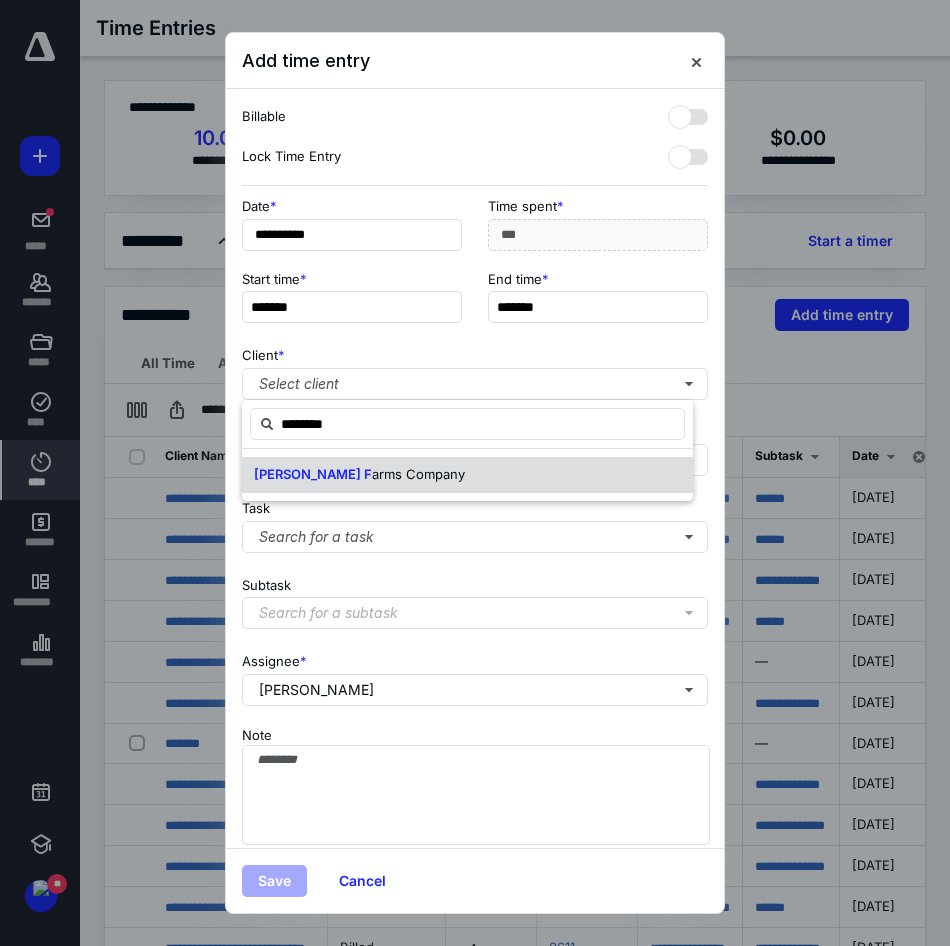 click on "arms Company" at bounding box center [418, 474] 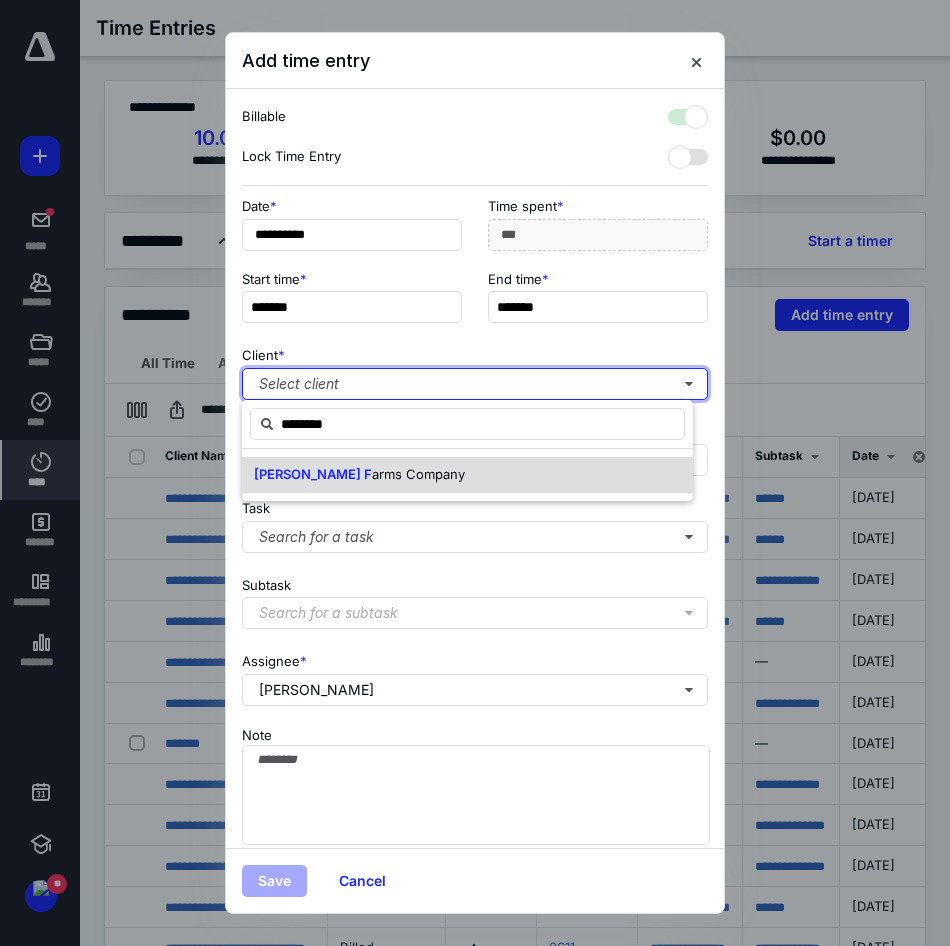 checkbox on "true" 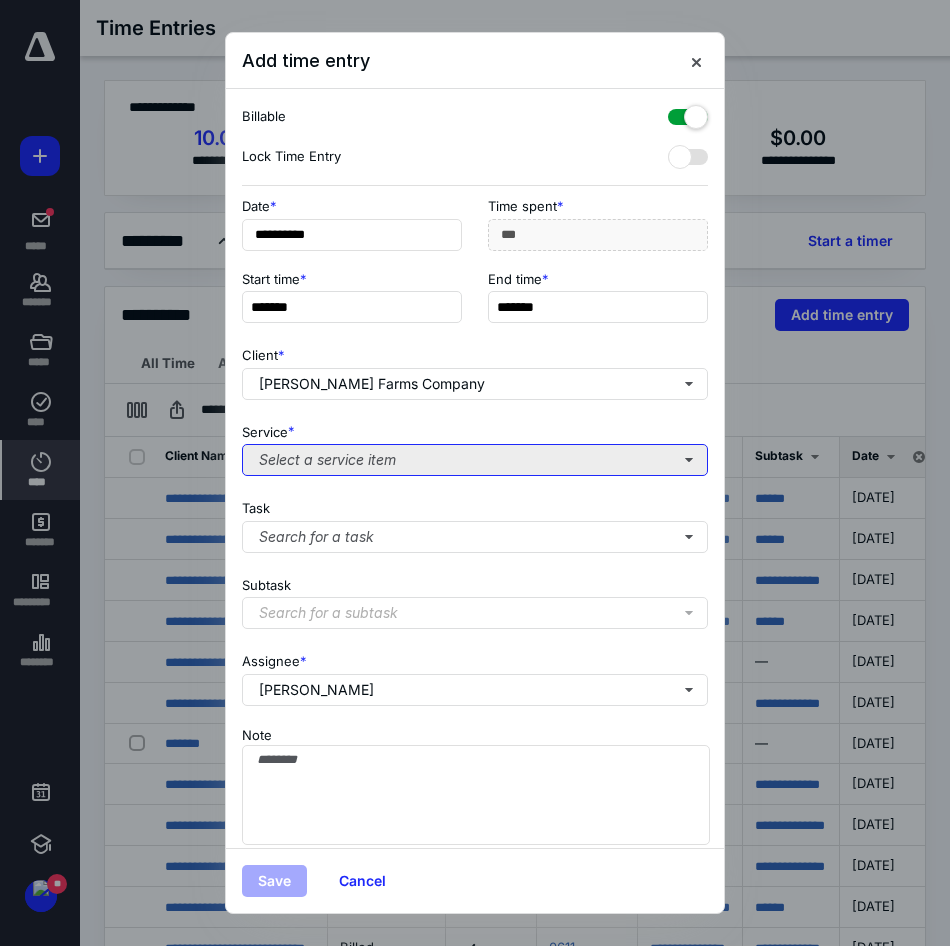 click on "Select a service item" at bounding box center (475, 460) 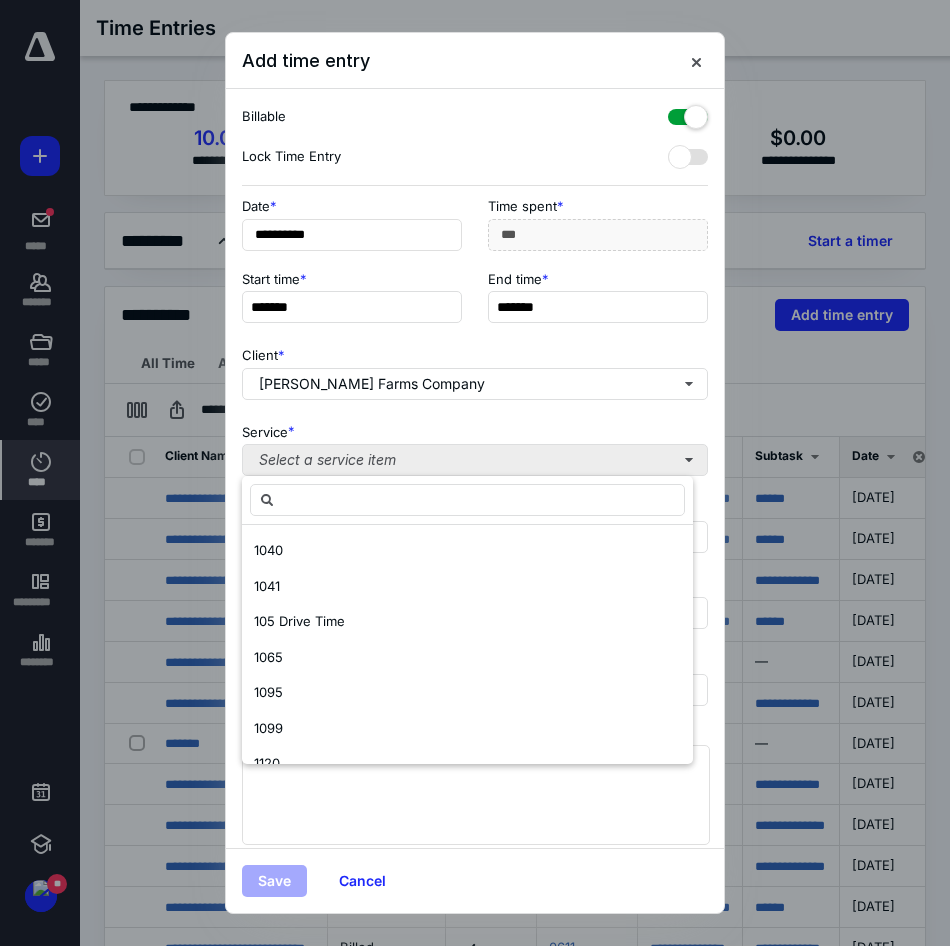 type on "*" 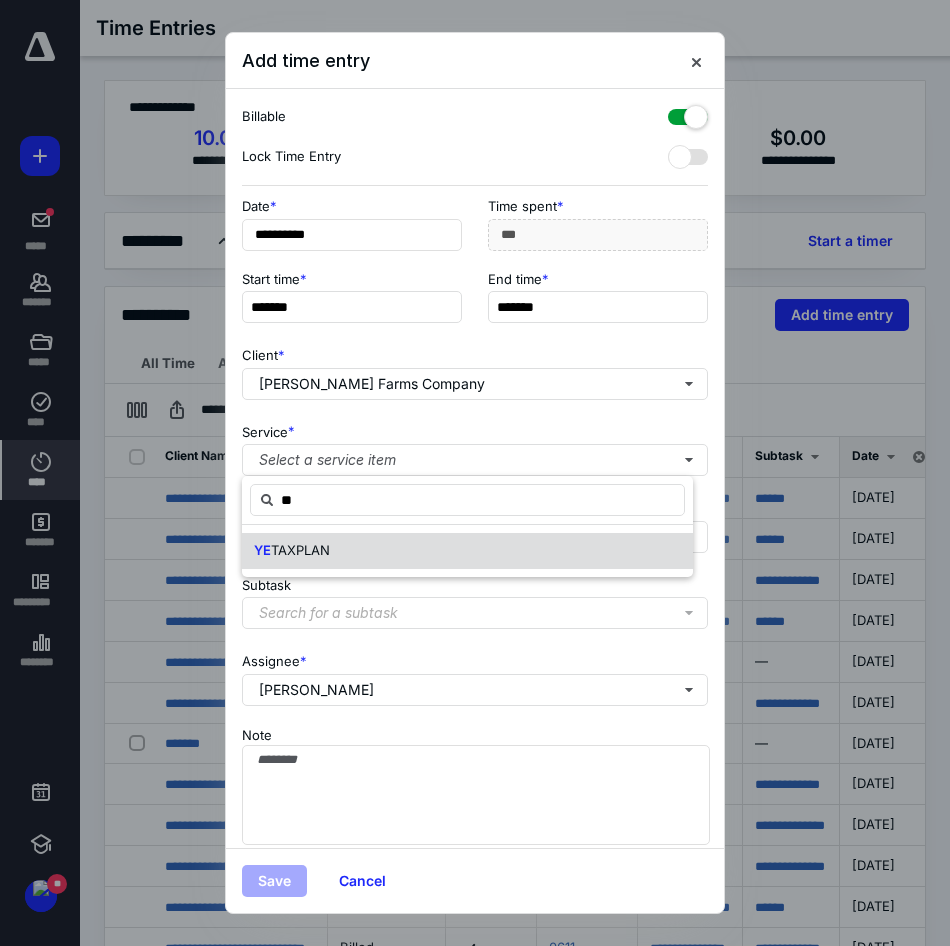 click on "YE TAXPLAN" at bounding box center (467, 551) 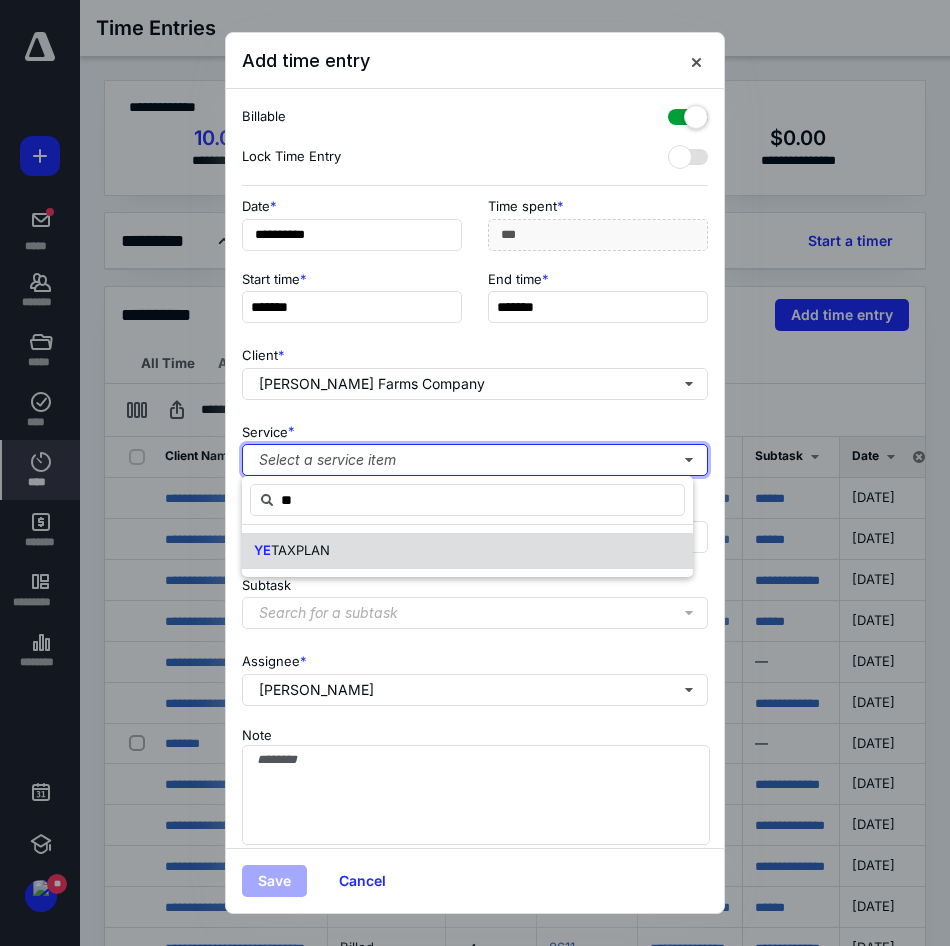 type 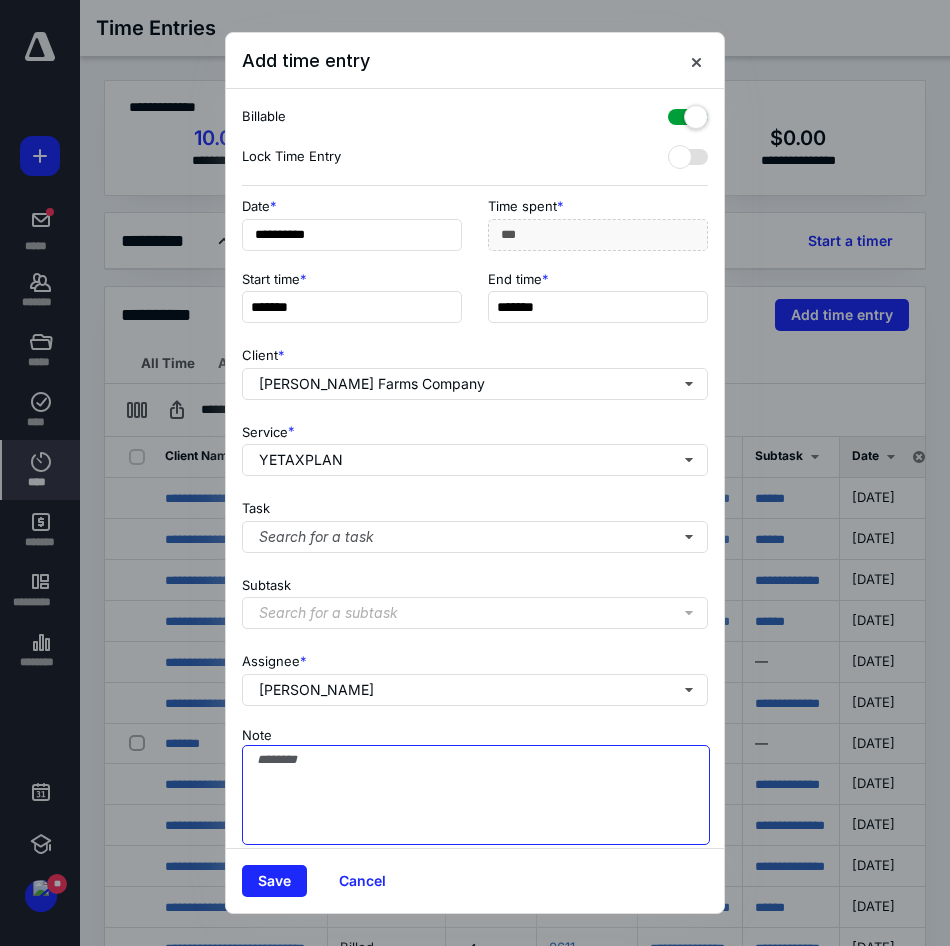 click on "Note" at bounding box center (476, 795) 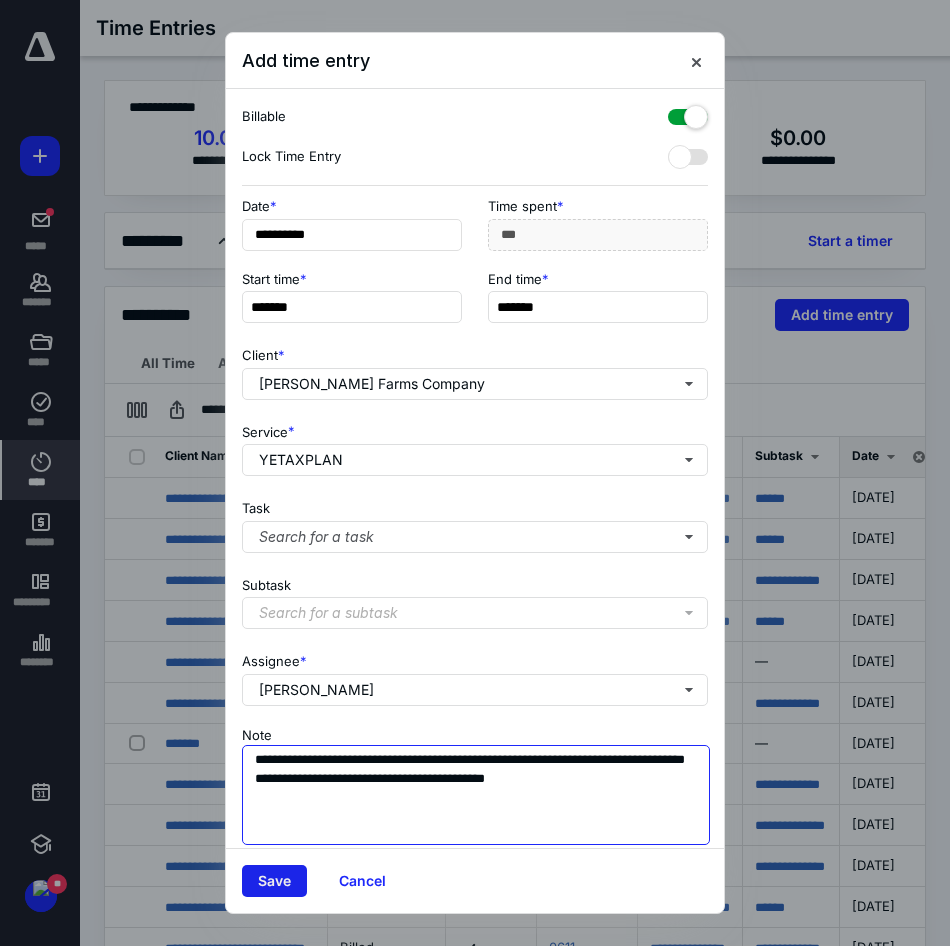 type on "**********" 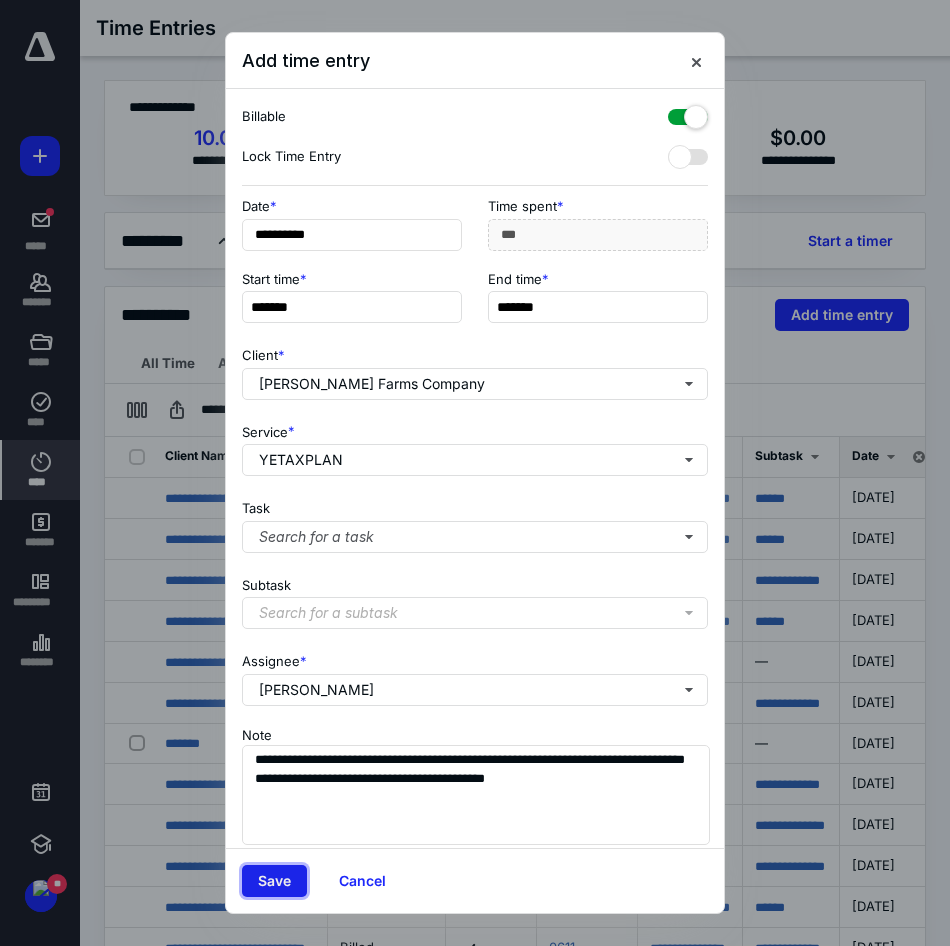 click on "Save" at bounding box center [274, 881] 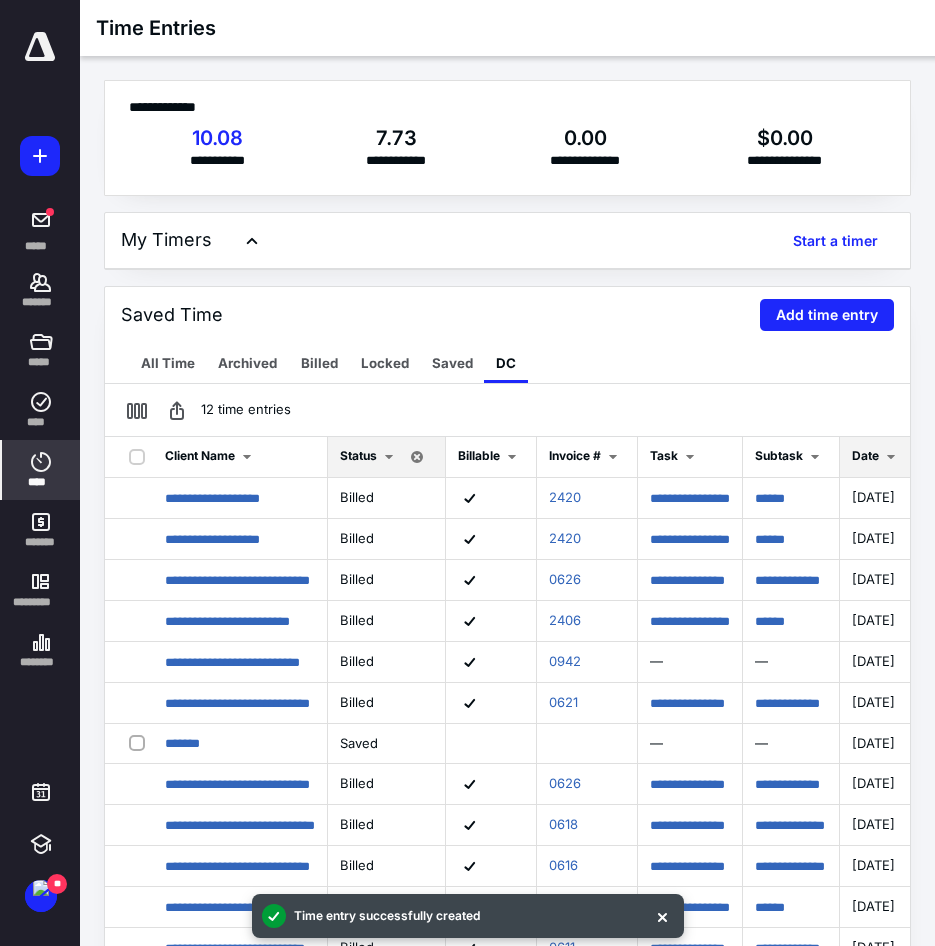click 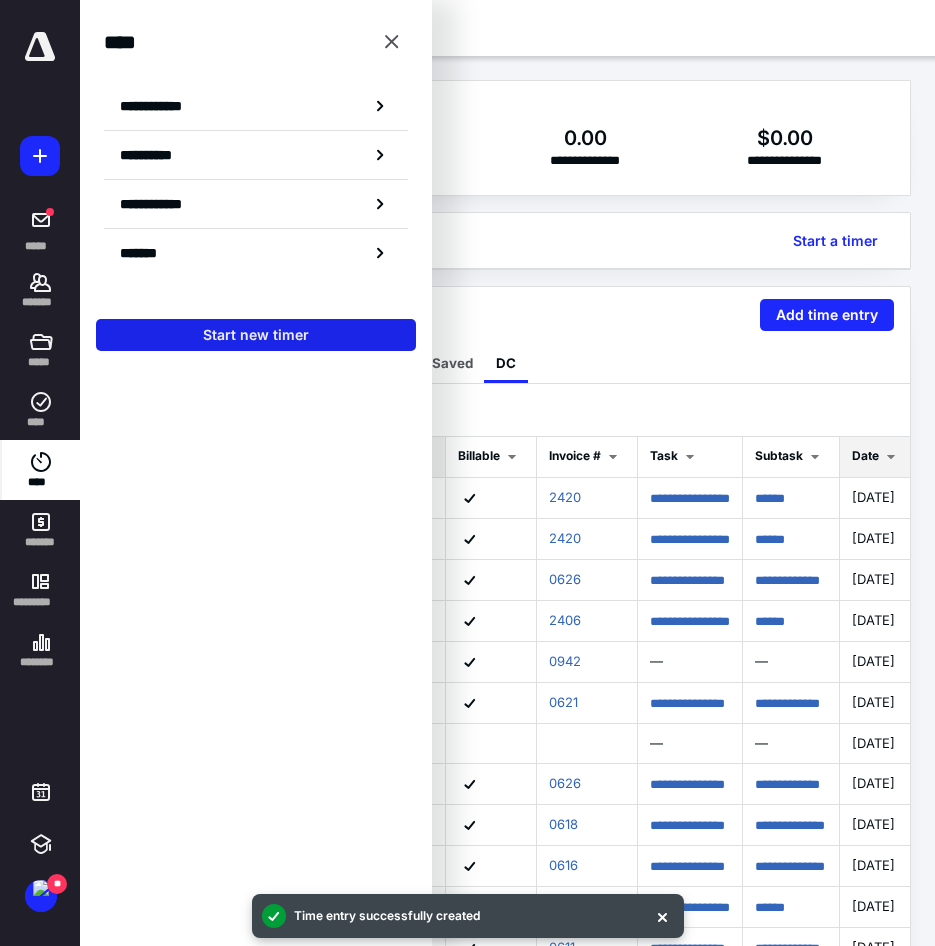 click on "Start new timer" at bounding box center (256, 335) 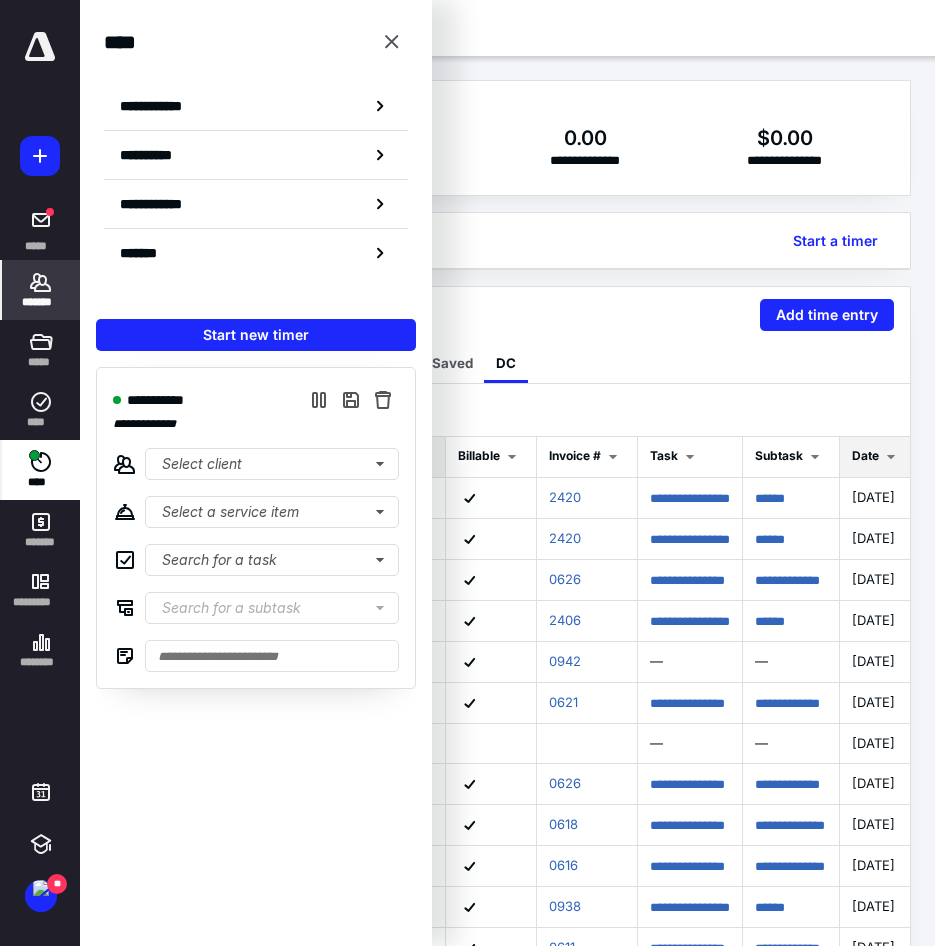 click 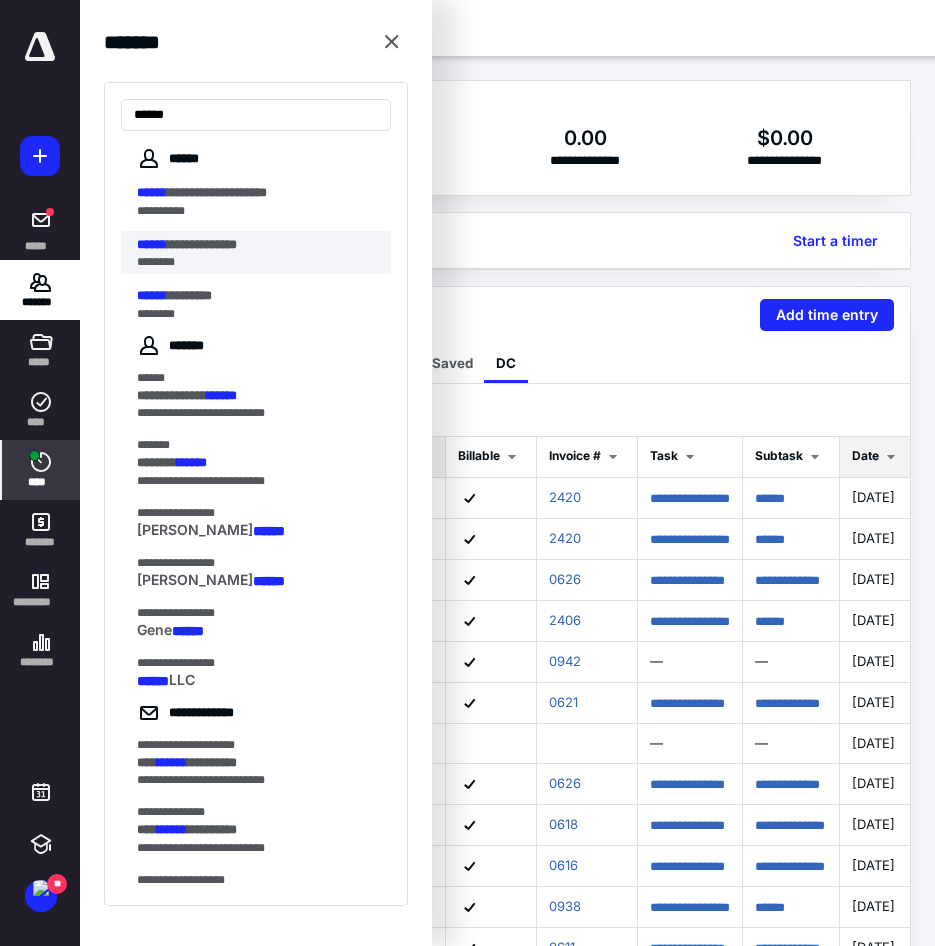 type on "******" 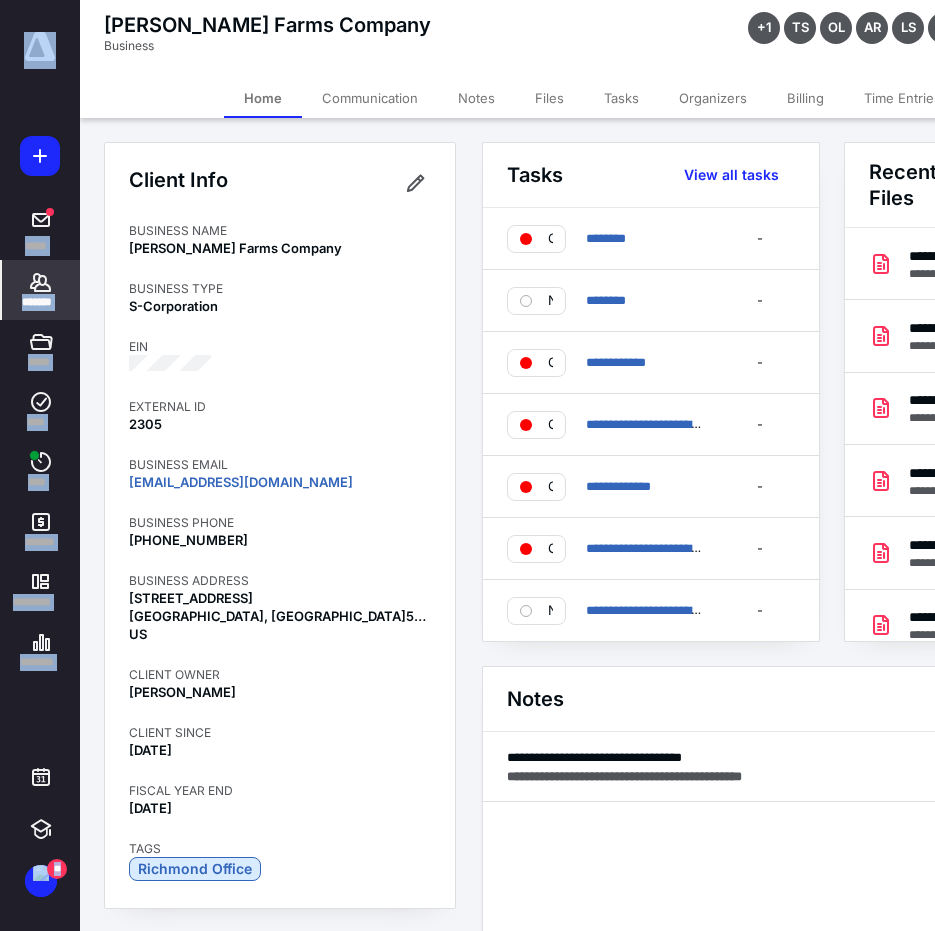 click on "Communication" at bounding box center (370, 98) 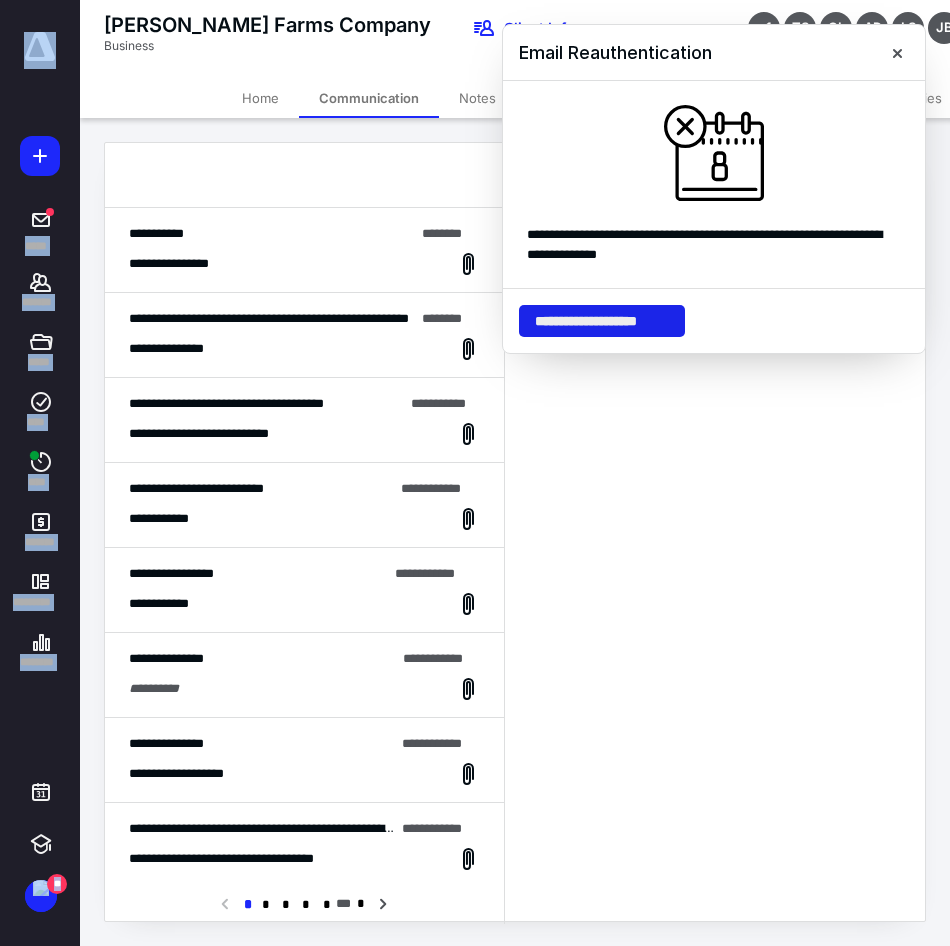 click on "**********" at bounding box center (602, 321) 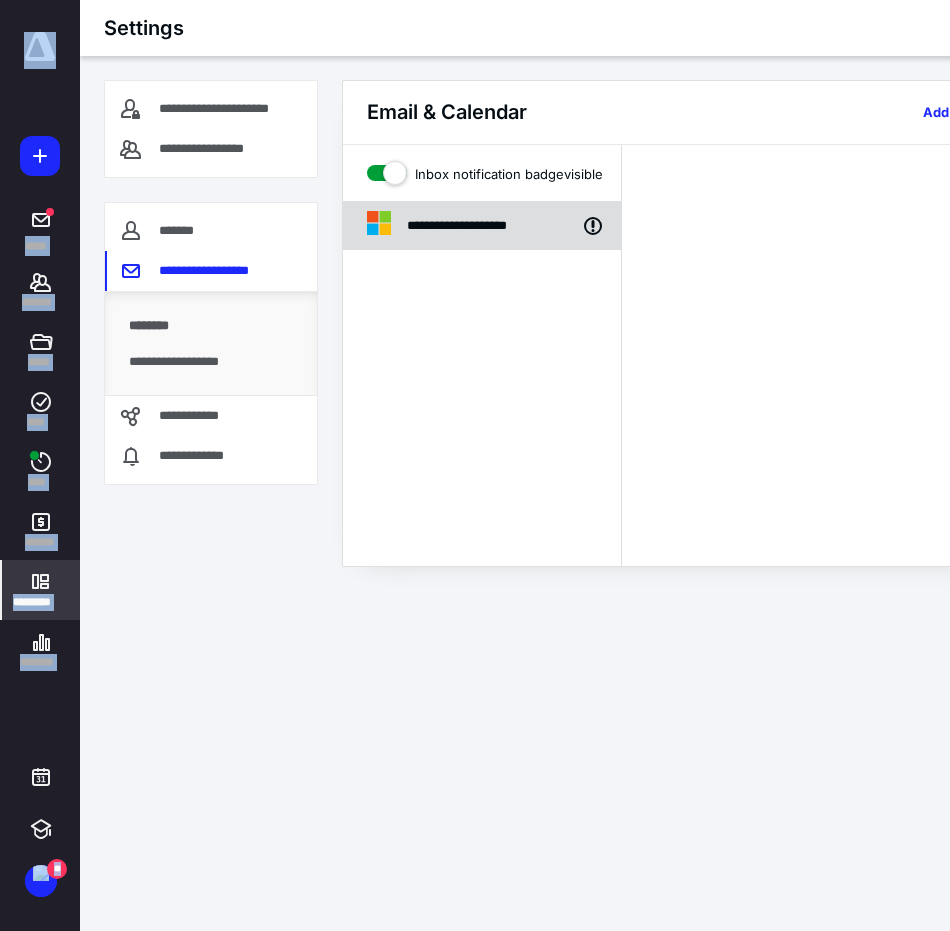 click on "**********" at bounding box center [483, 226] 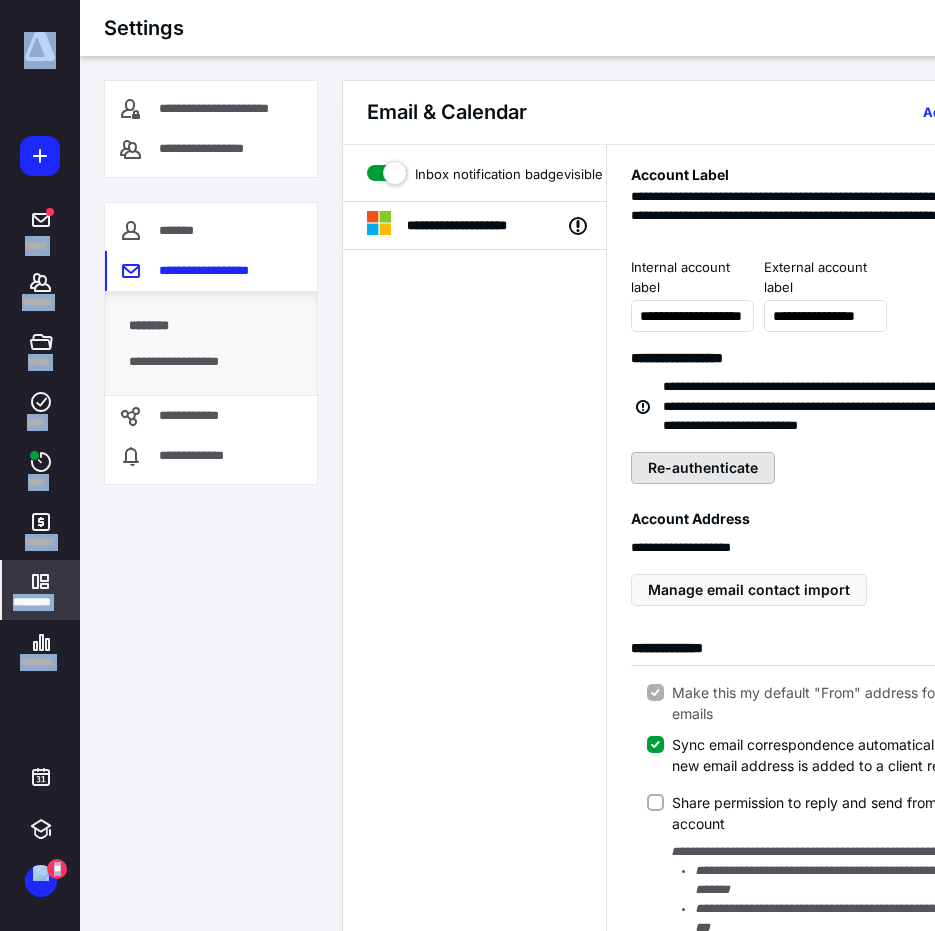 click on "Re-authenticate" at bounding box center [703, 468] 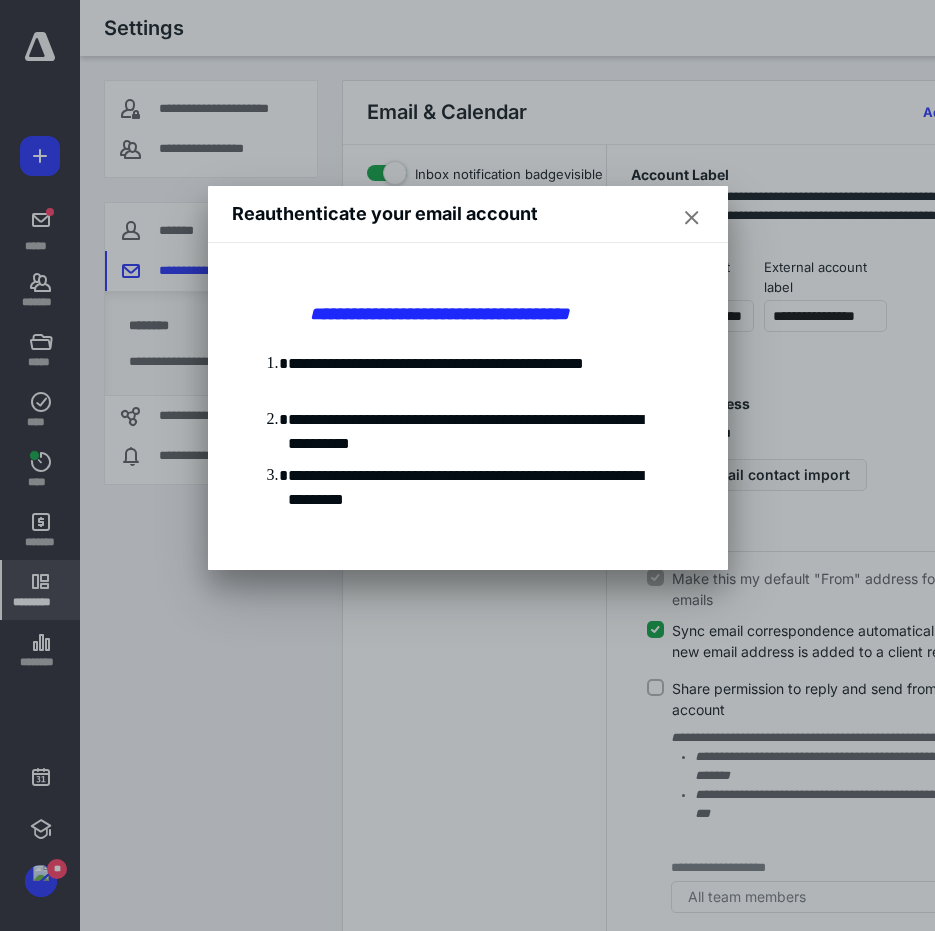 drag, startPoint x: 709, startPoint y: 221, endPoint x: 698, endPoint y: 226, distance: 12.083046 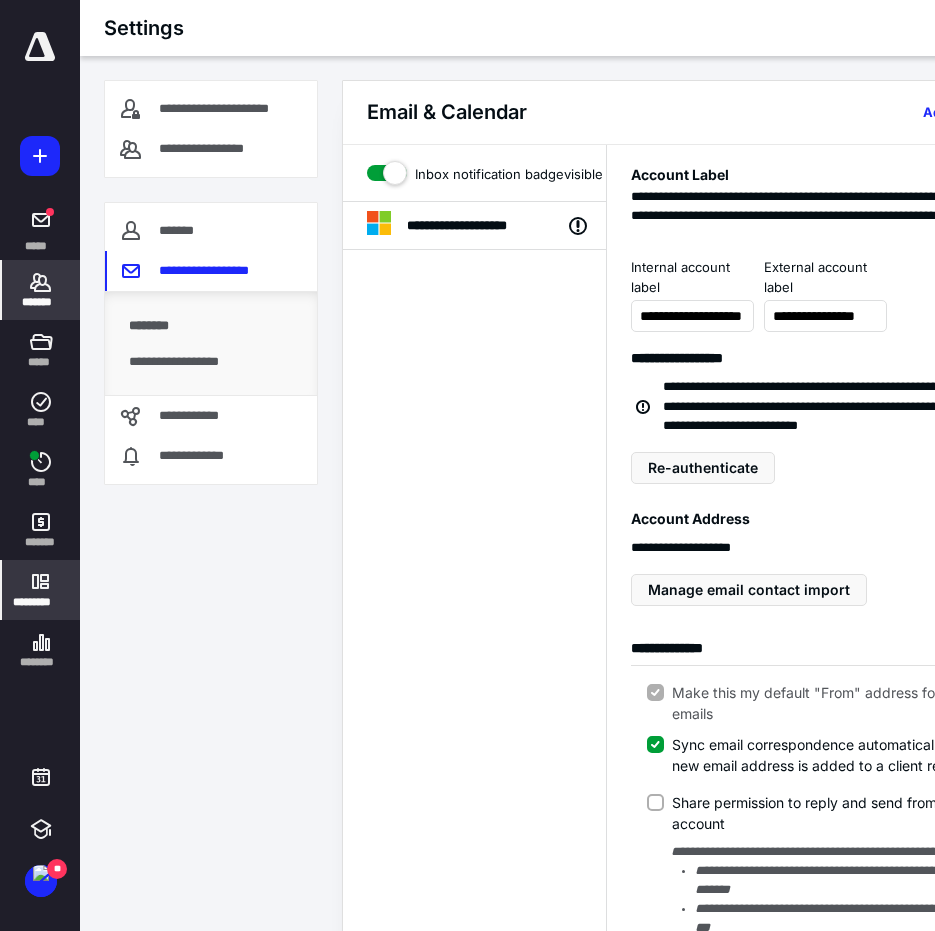 drag, startPoint x: 37, startPoint y: 287, endPoint x: 49, endPoint y: 279, distance: 14.422205 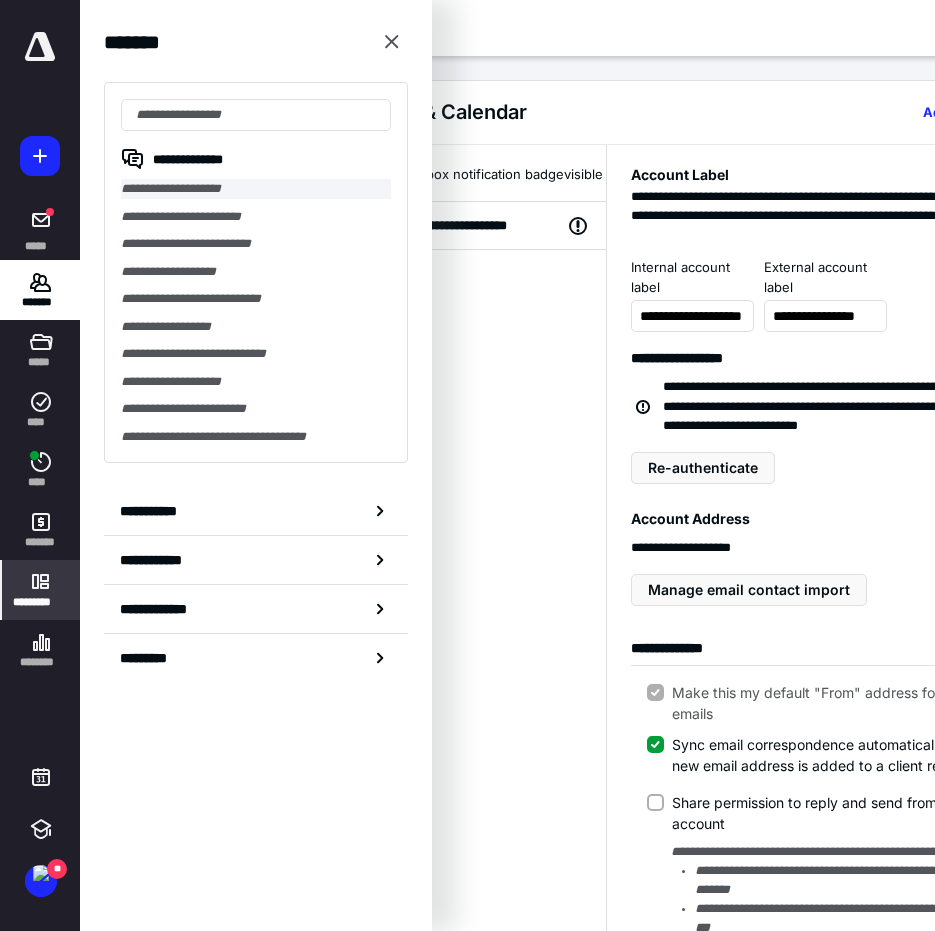 click on "**********" at bounding box center [256, 189] 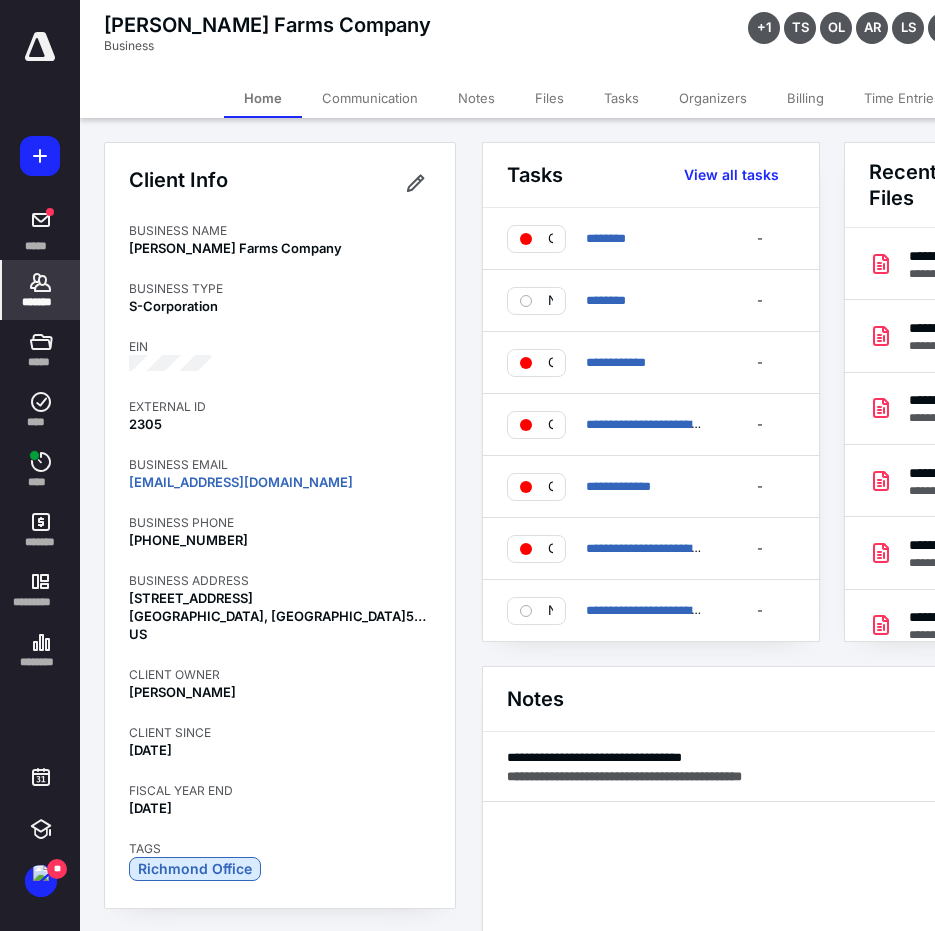 click on "Files" at bounding box center [549, 98] 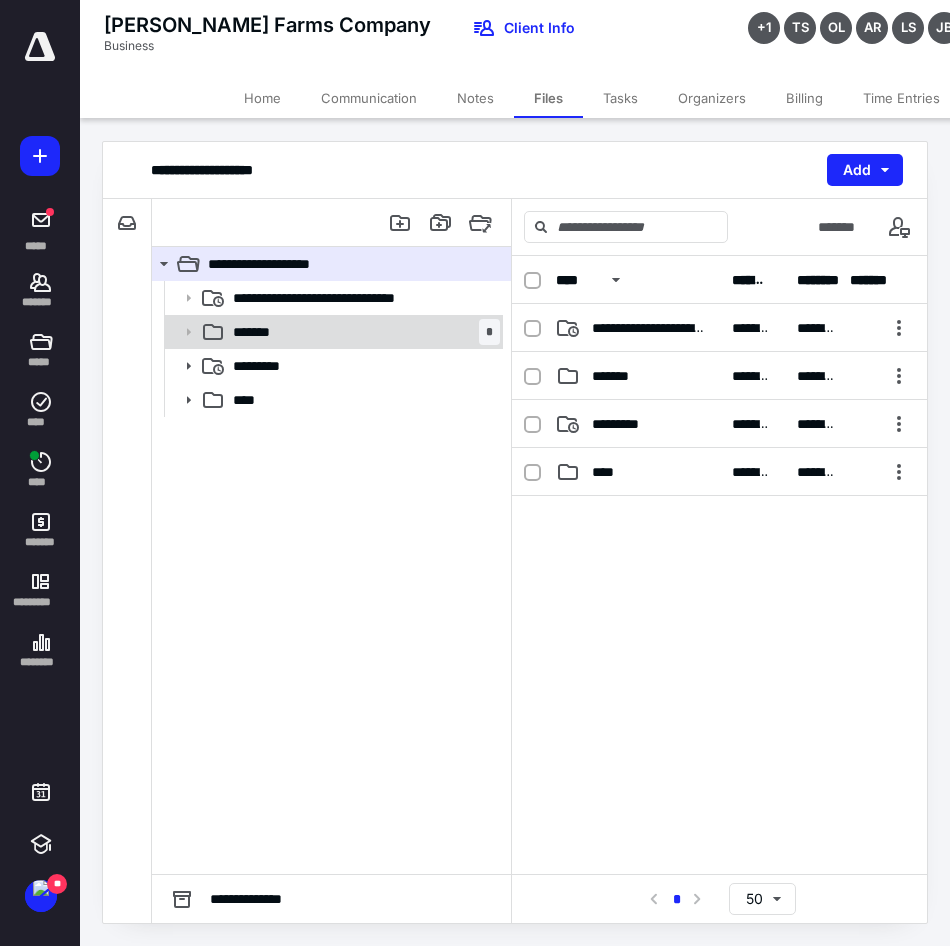 click on "*******" at bounding box center (260, 332) 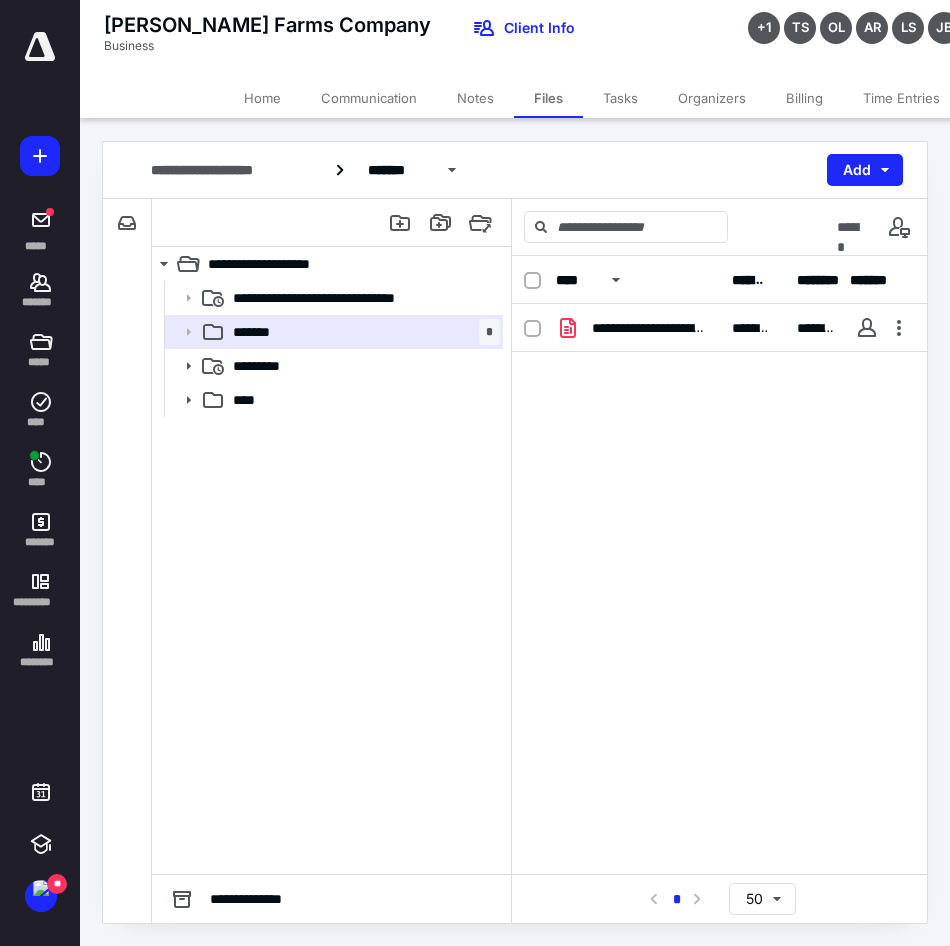 click on "**********" at bounding box center (719, 454) 